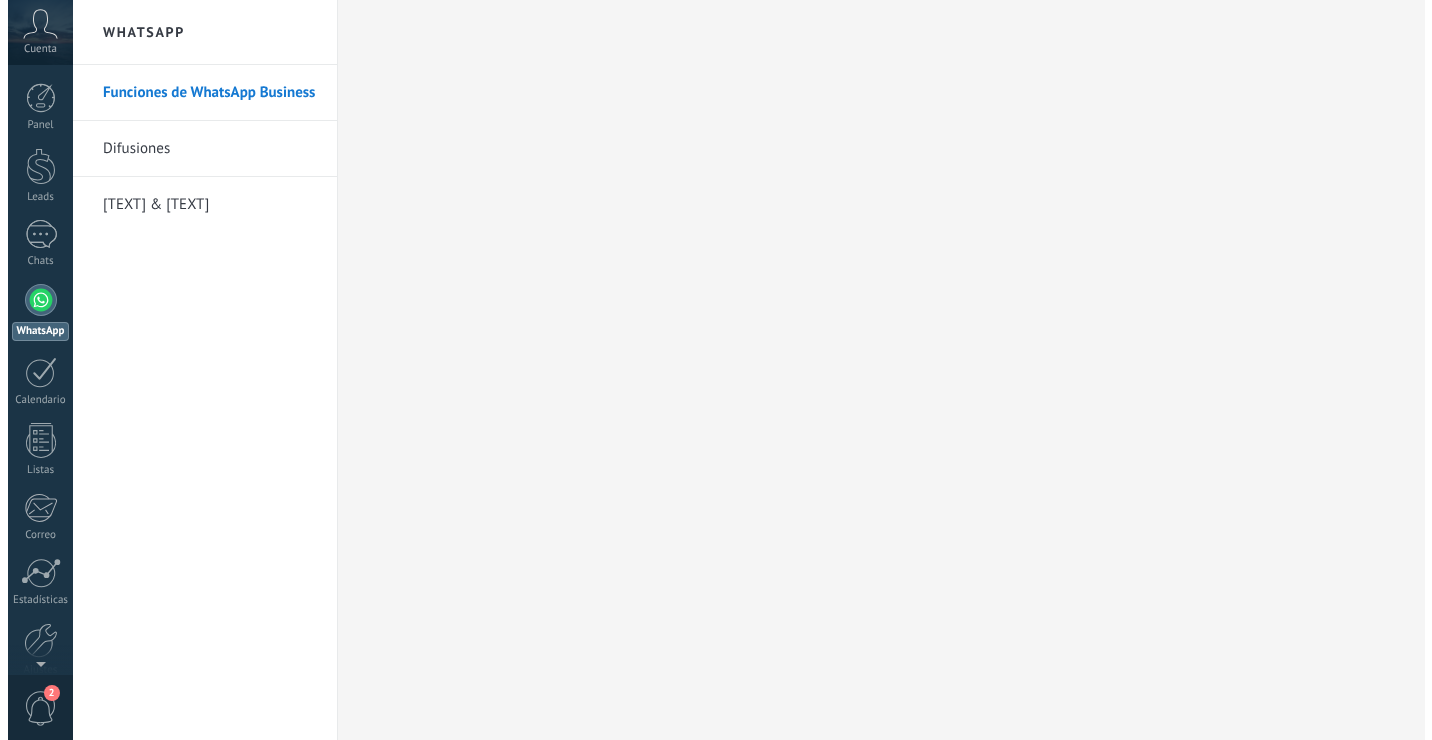 scroll, scrollTop: 0, scrollLeft: 0, axis: both 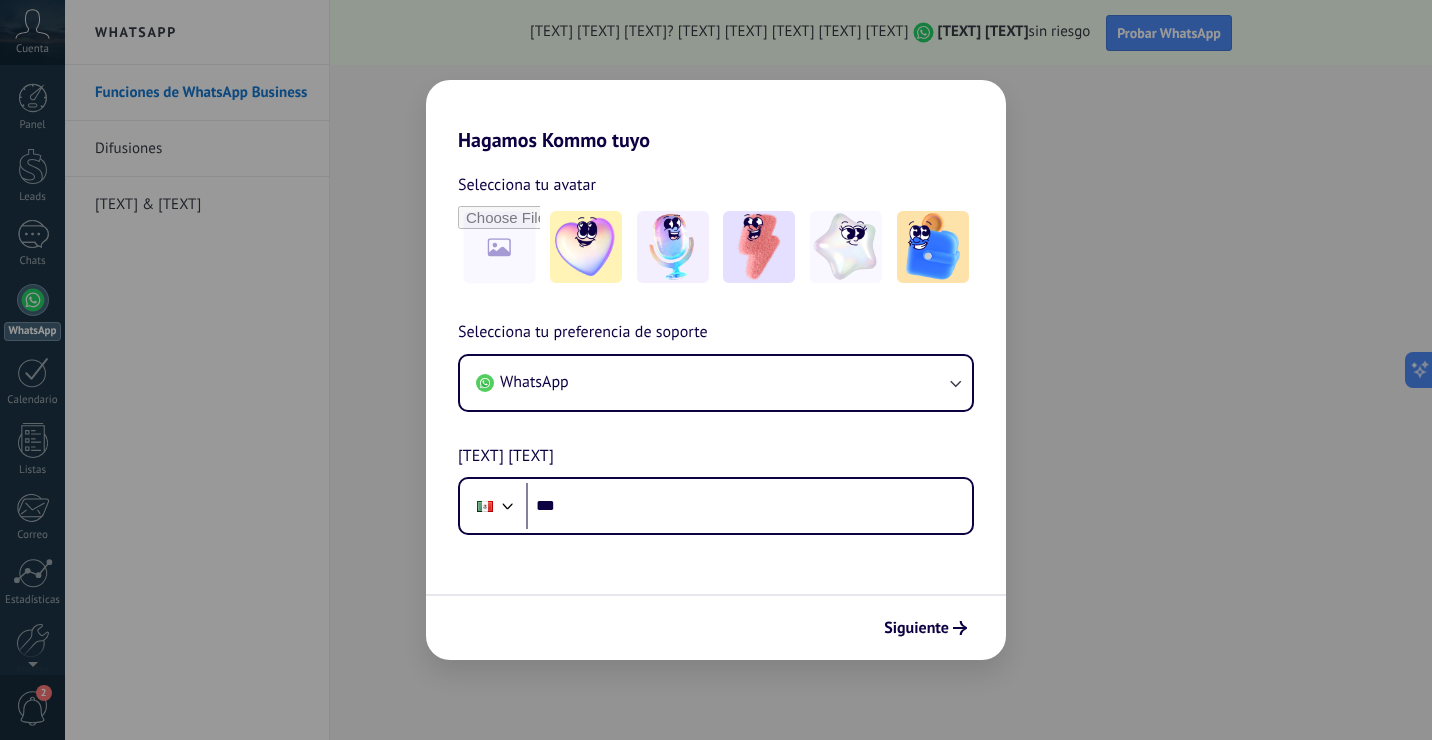 click on "Hagamos Kommo tuyo Selecciona tu avatar Selecciona tu preferencia de soporte WhatsApp Número de teléfono Phone *** Siguiente" at bounding box center [716, 370] 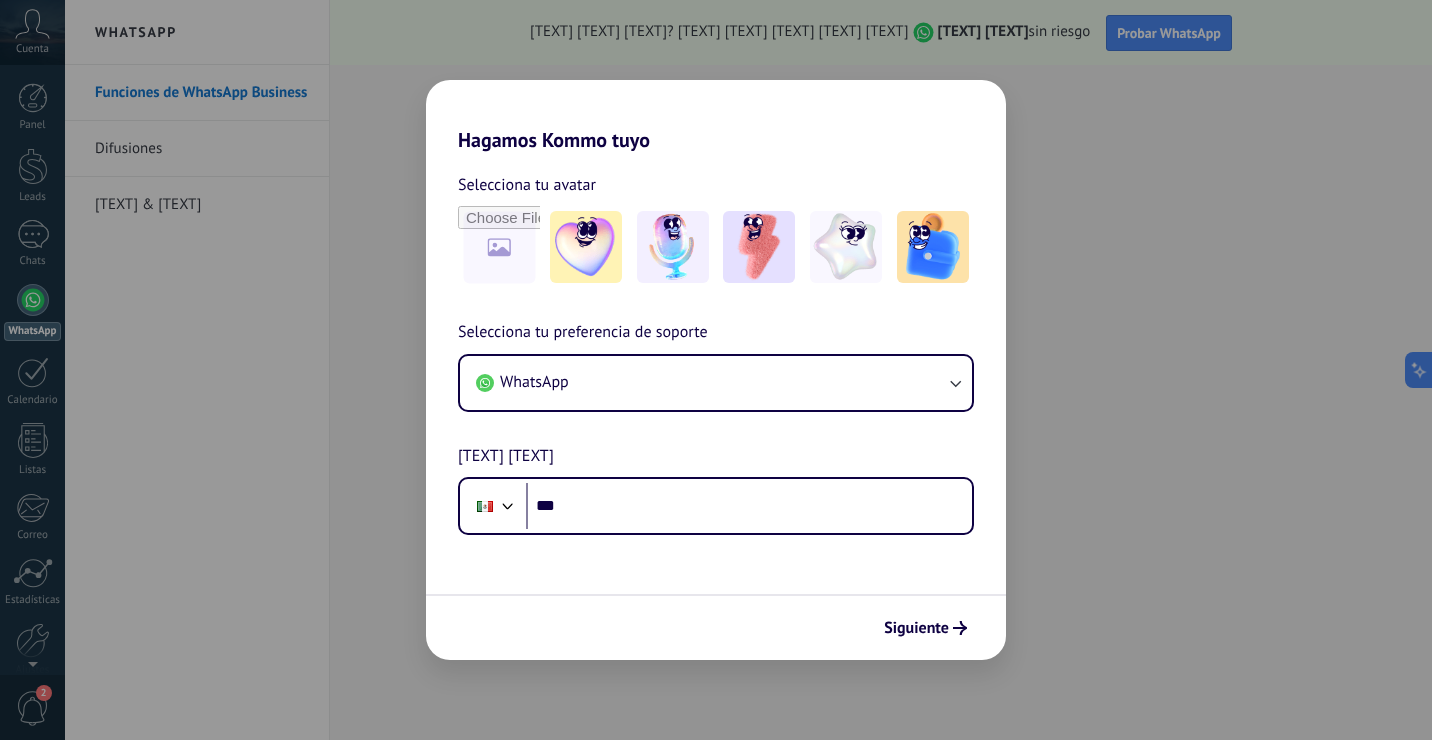 click on "Hagamos Kommo tuyo Selecciona tu avatar Selecciona tu preferencia de soporte WhatsApp Número de teléfono Phone *** Siguiente" at bounding box center (716, 370) 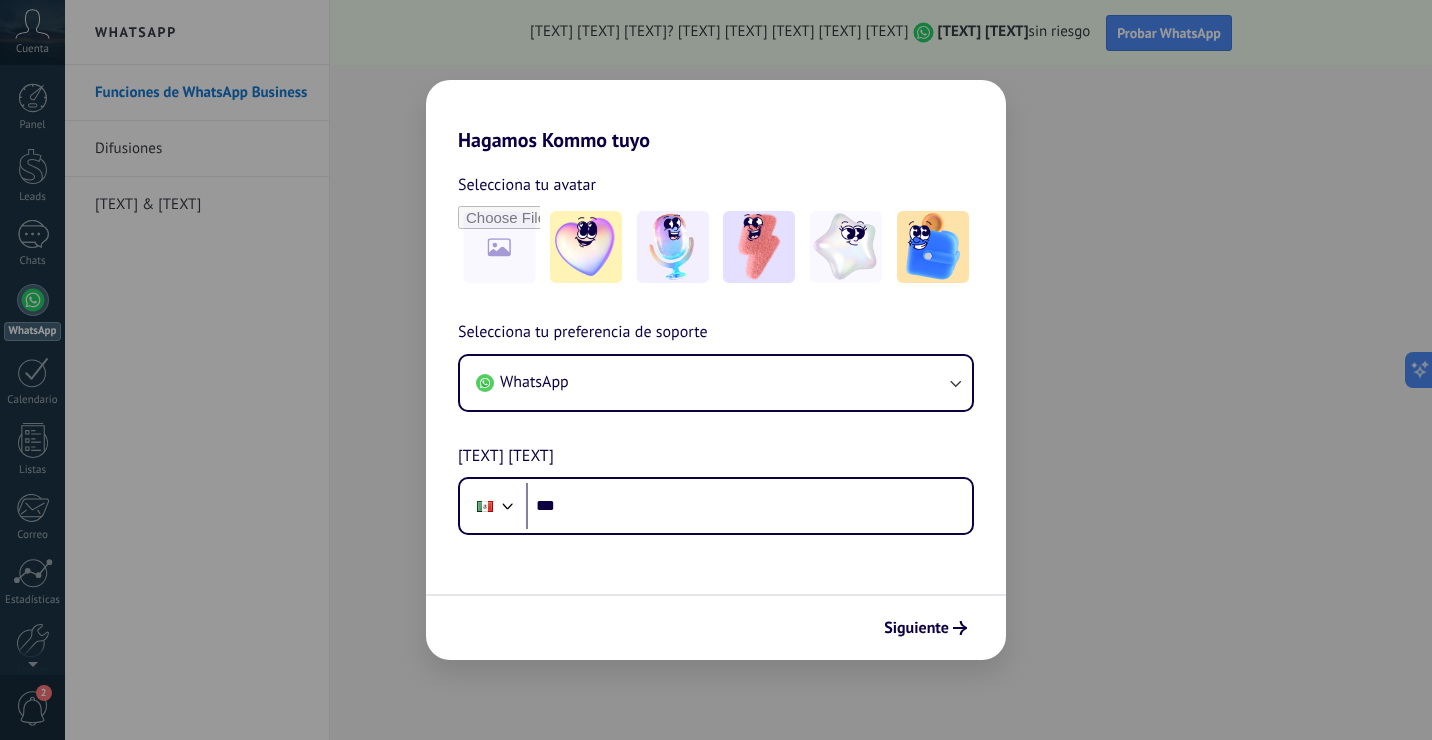 click on "Hagamos Kommo tuyo" at bounding box center (716, 116) 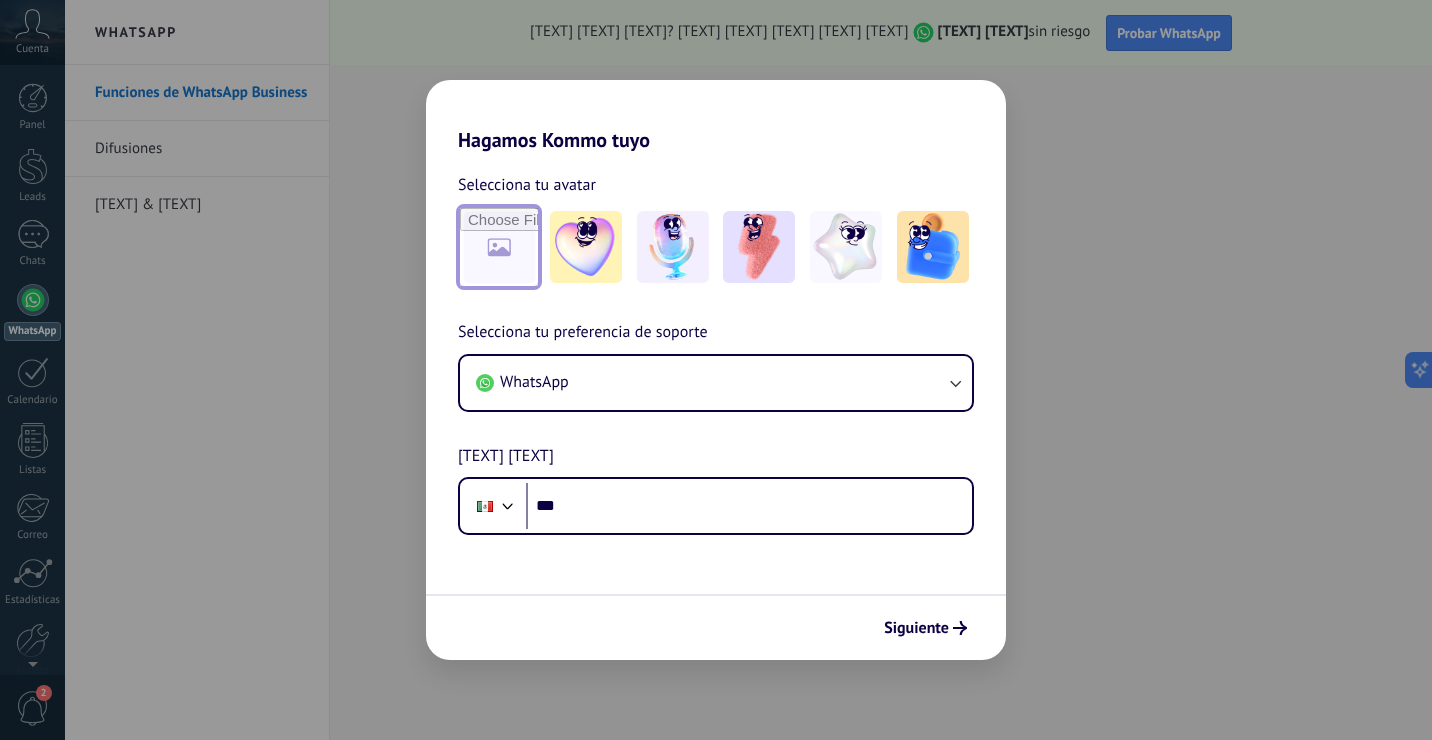 click at bounding box center (499, 247) 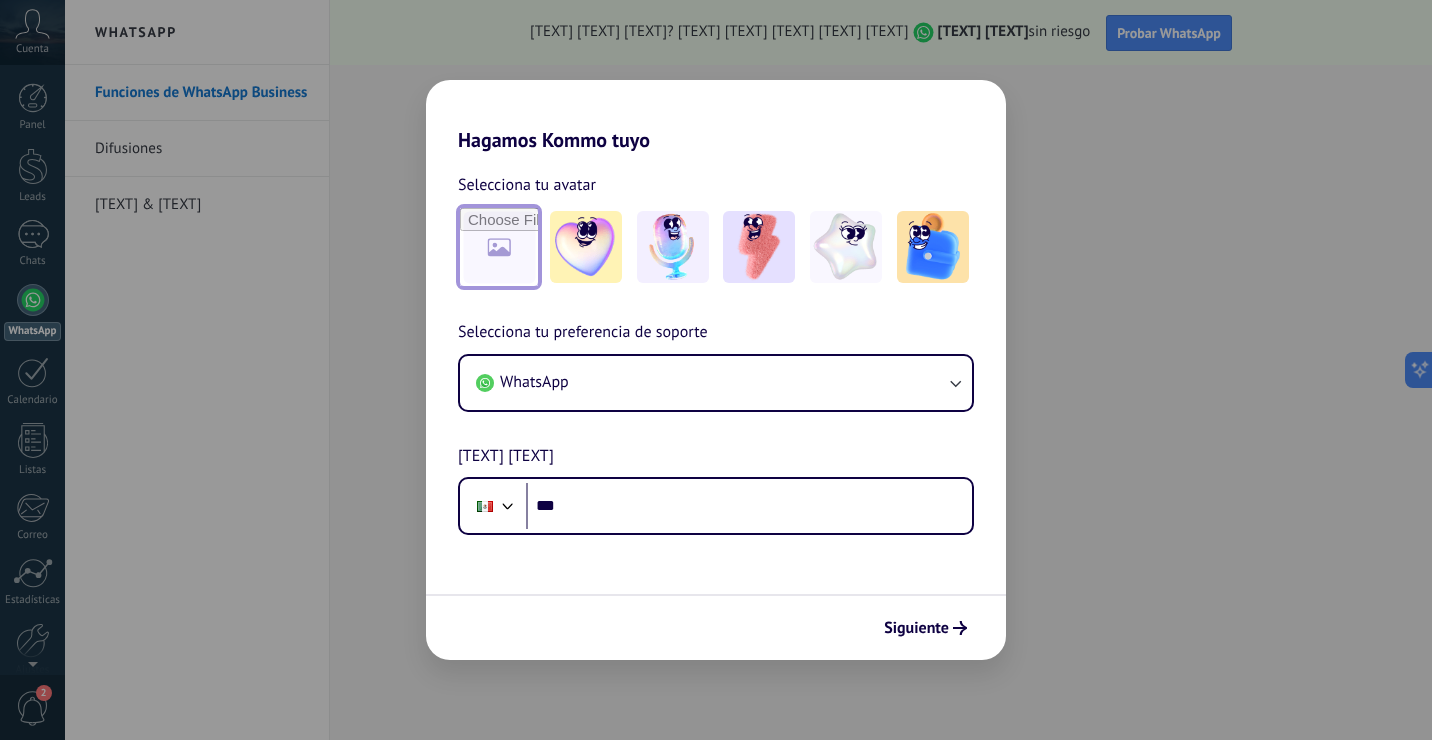 type on "**********" 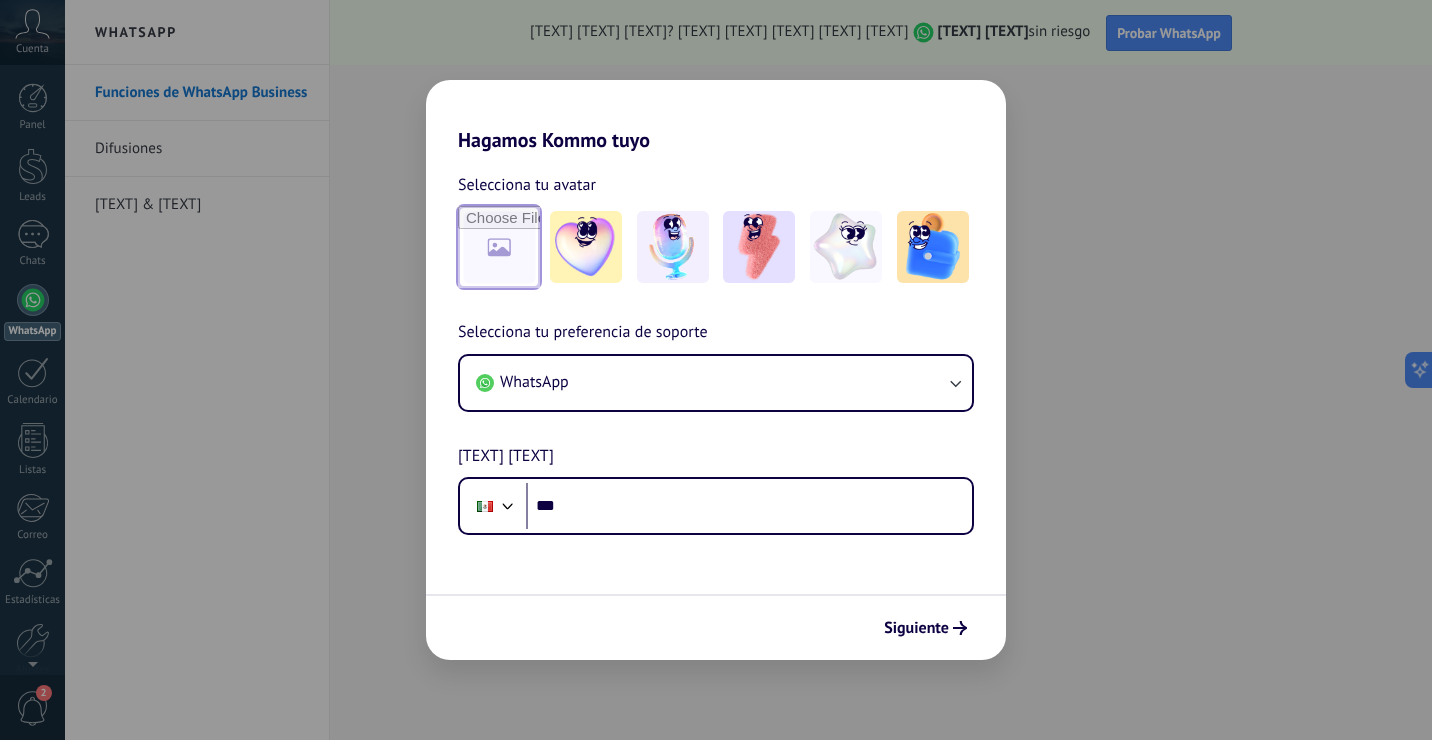 scroll, scrollTop: 0, scrollLeft: 0, axis: both 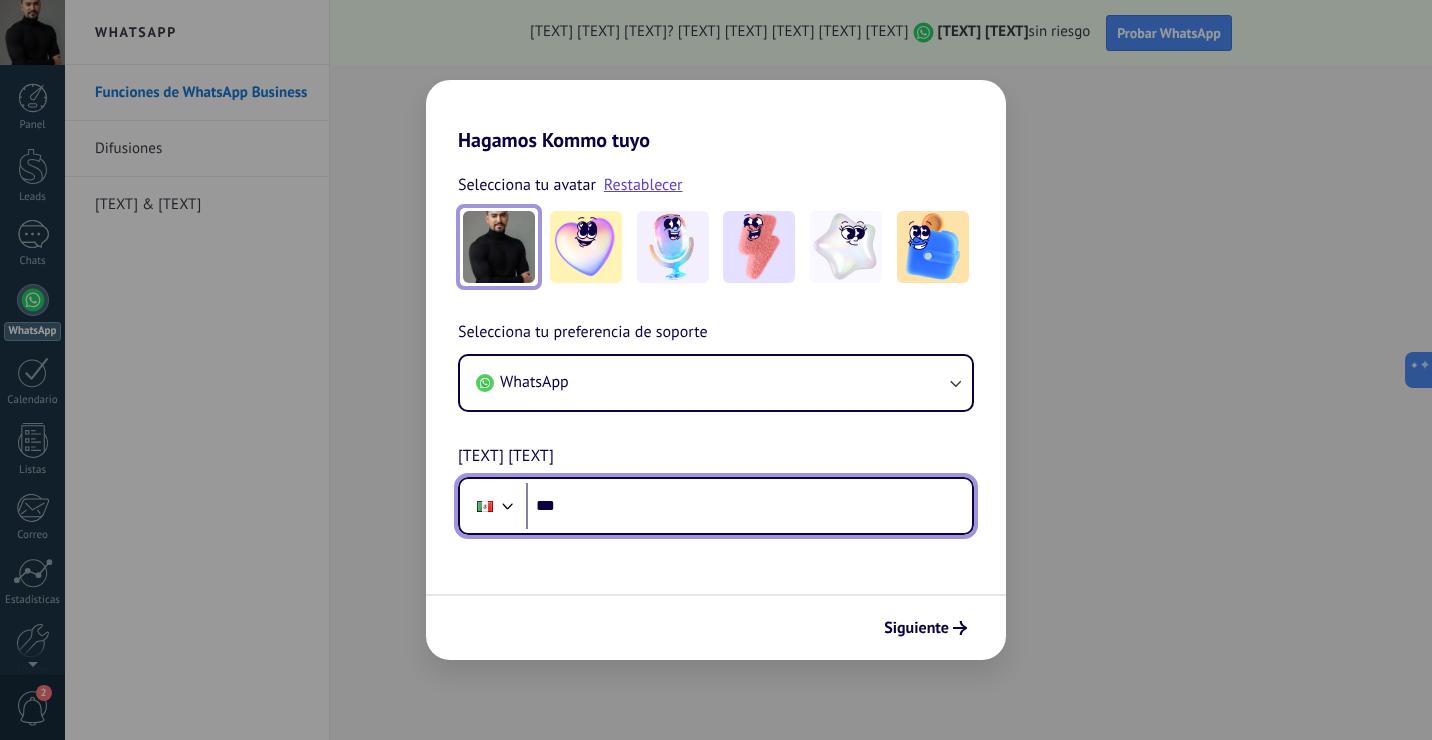 click on "***" at bounding box center (749, 506) 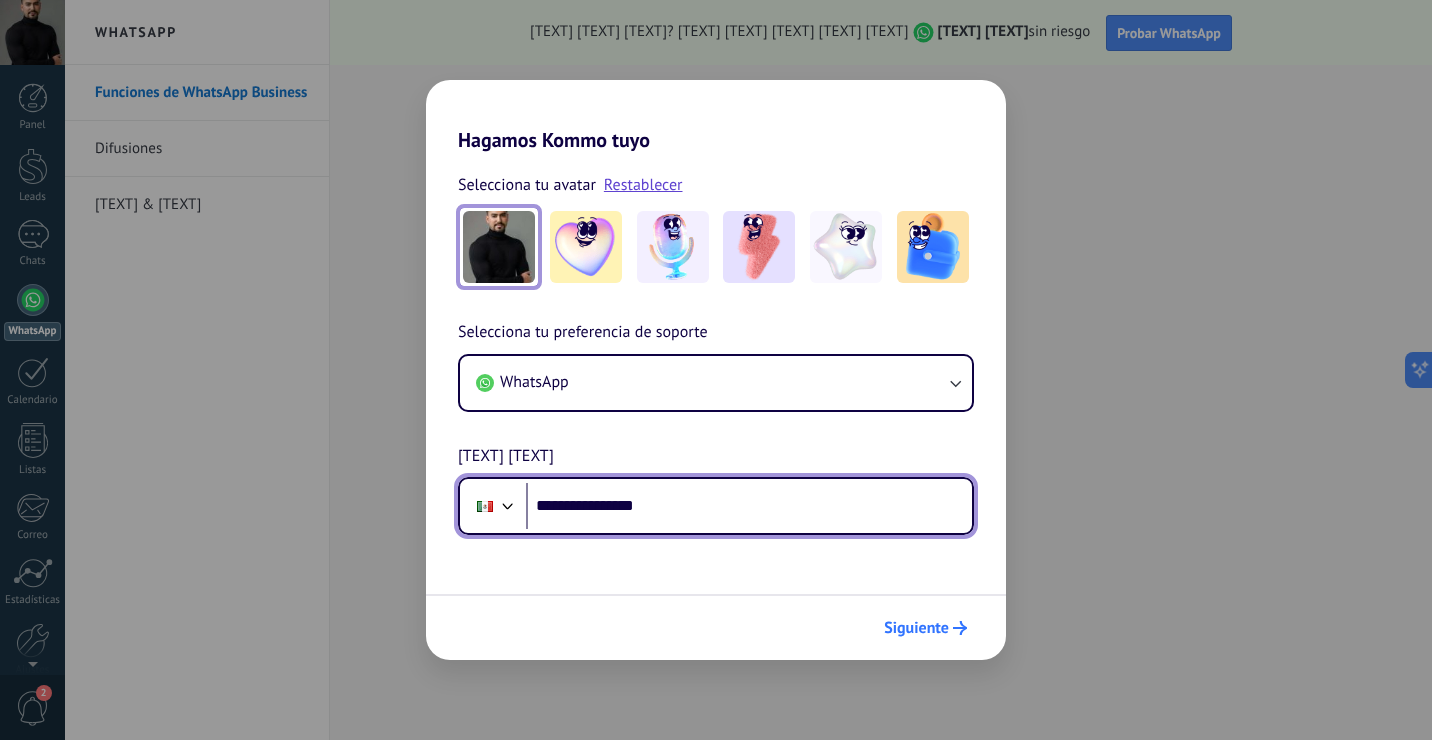 type on "**********" 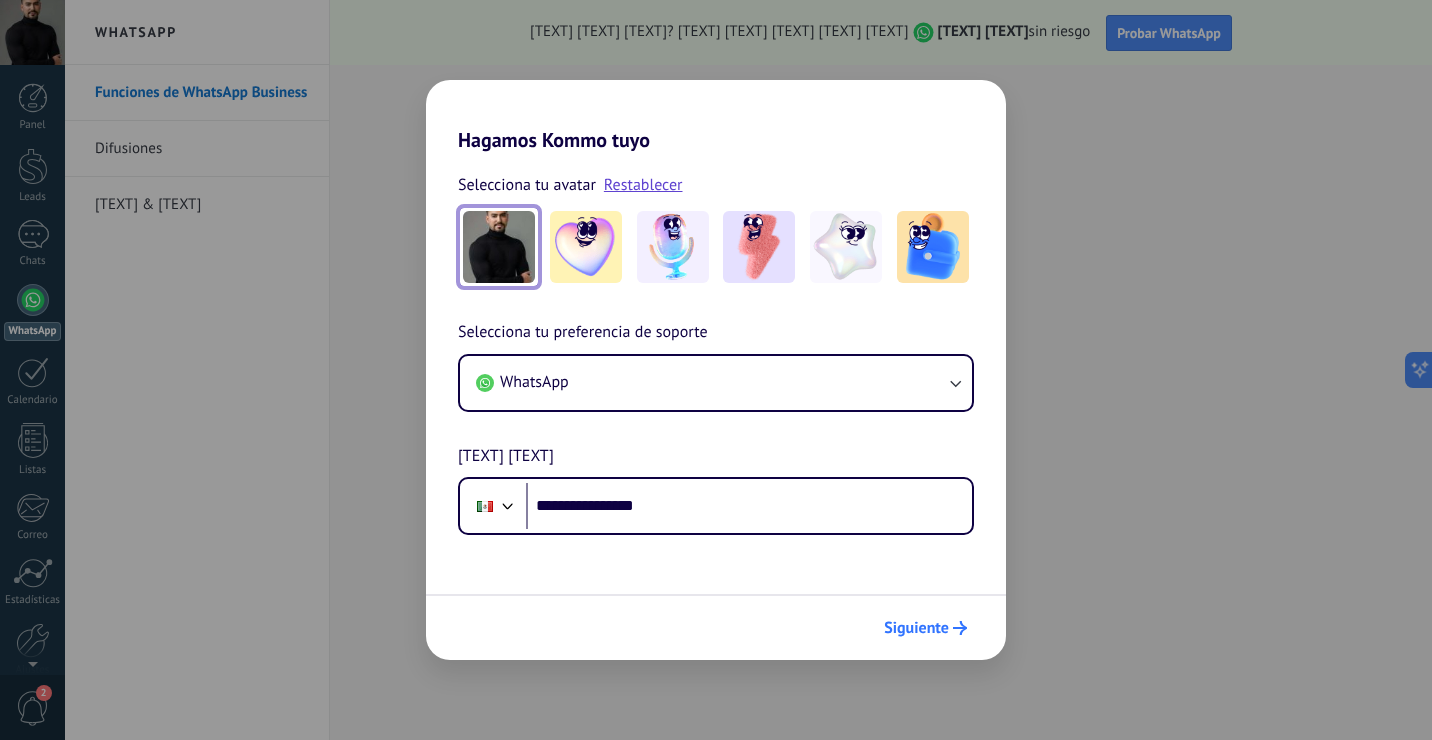 click on "Siguiente" at bounding box center (916, 628) 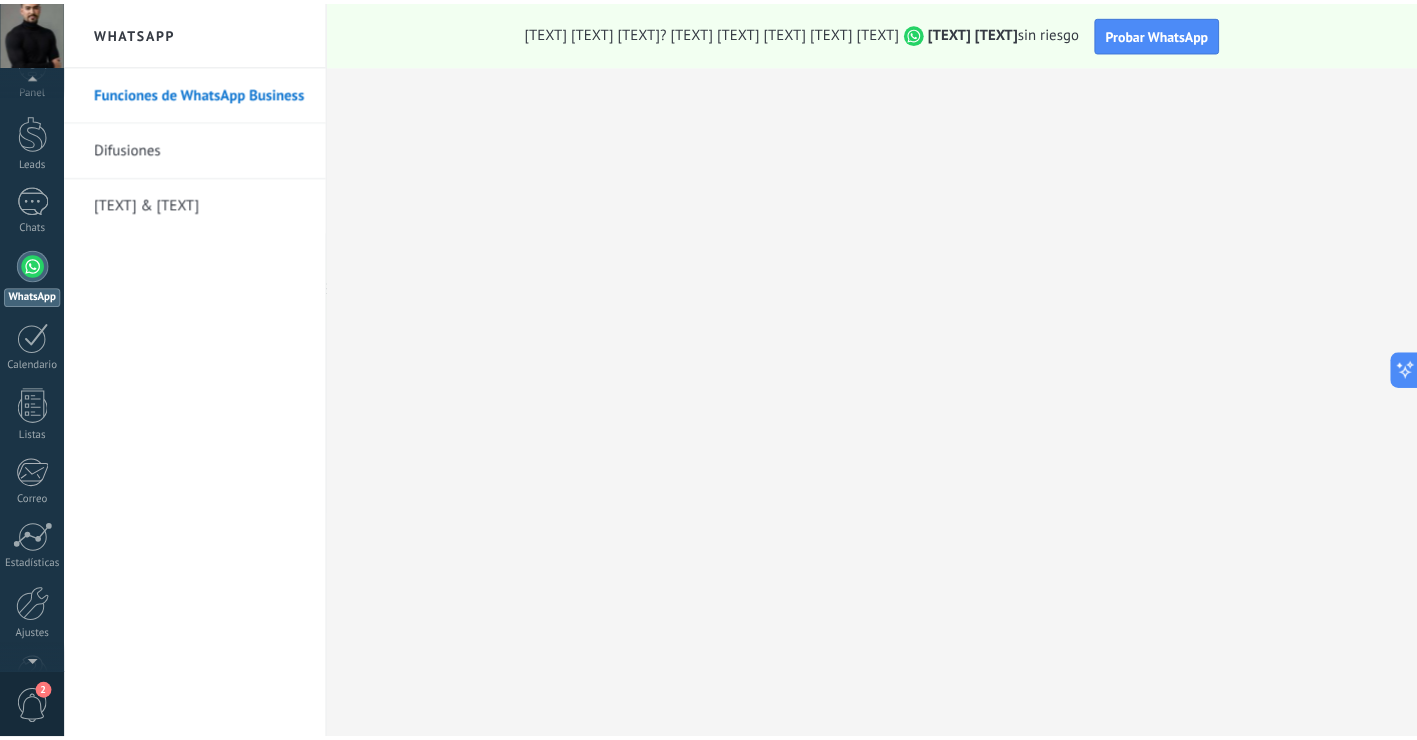 scroll, scrollTop: 91, scrollLeft: 0, axis: vertical 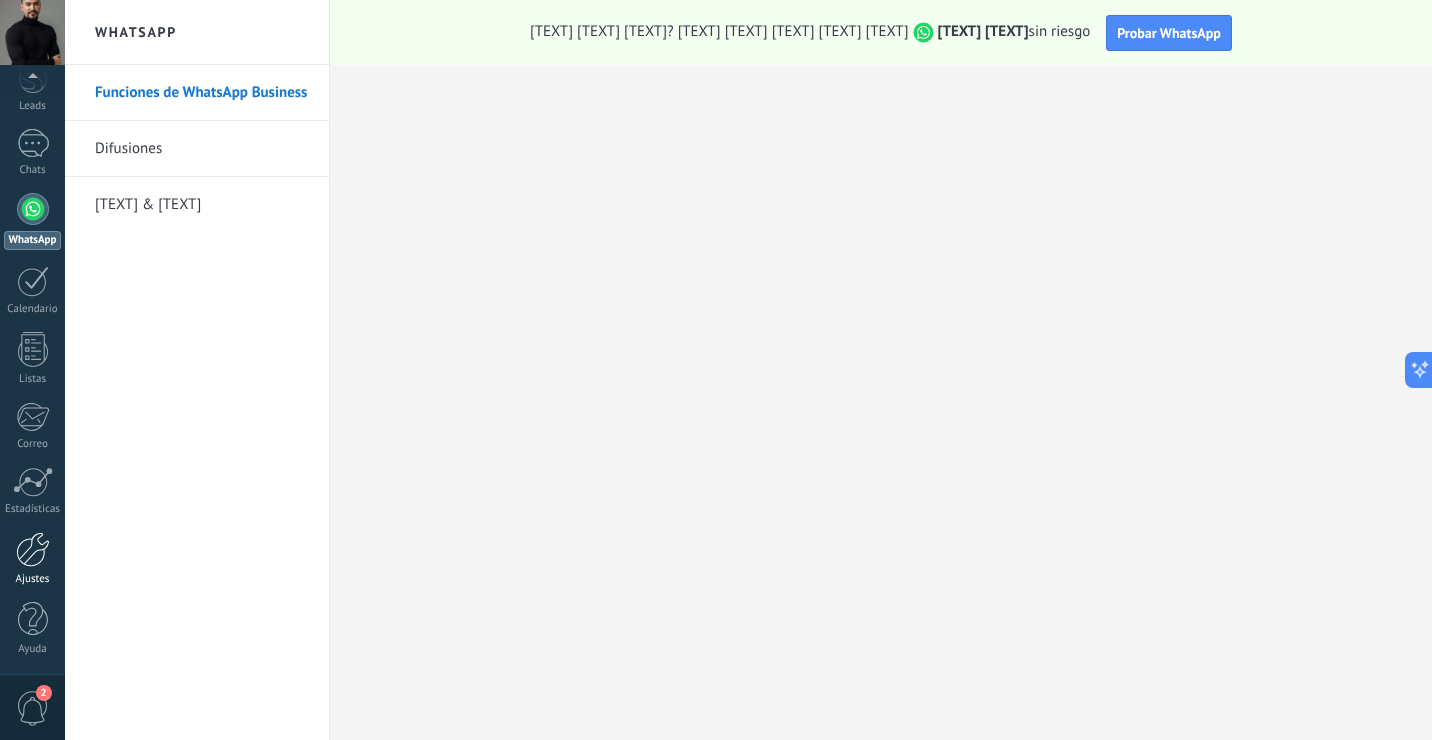 click on "Ajustes" at bounding box center [32, 559] 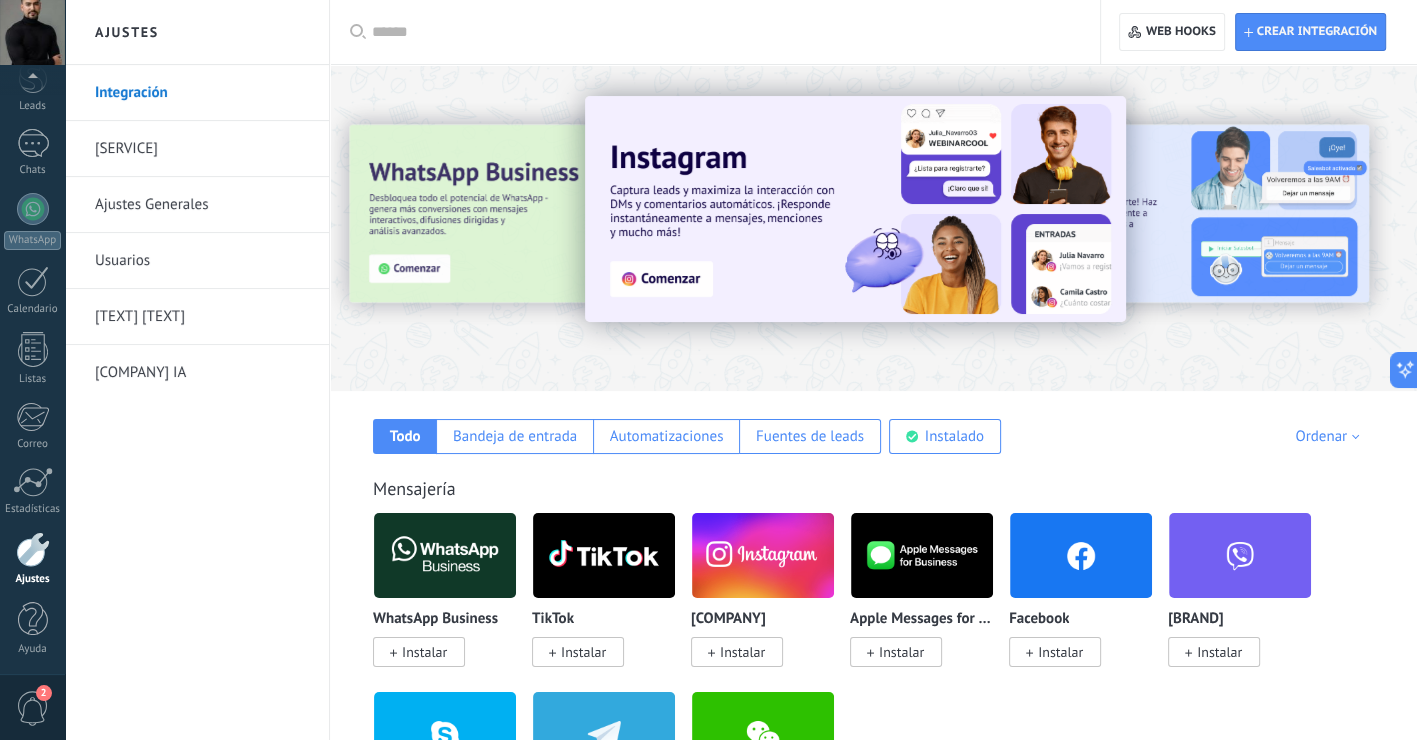 click on "Integración" at bounding box center (202, 93) 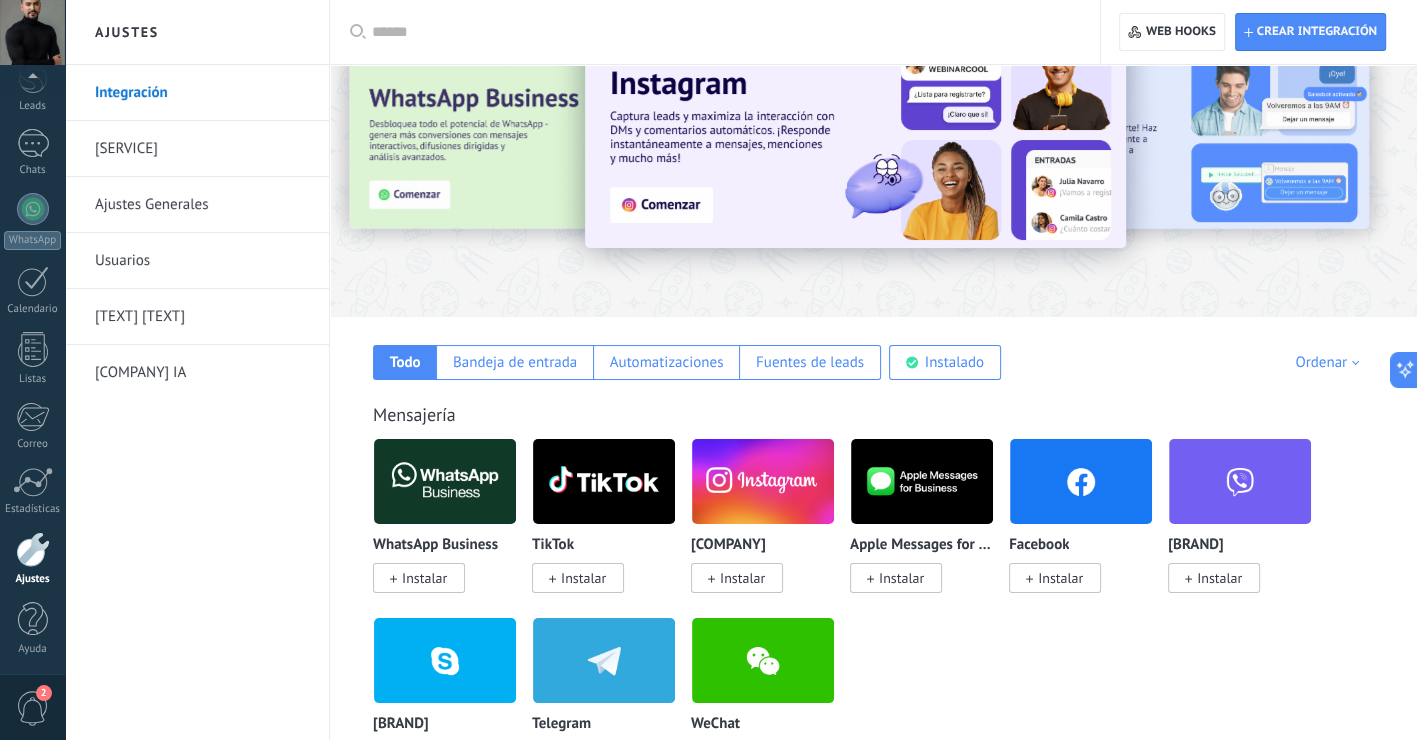 scroll, scrollTop: 112, scrollLeft: 0, axis: vertical 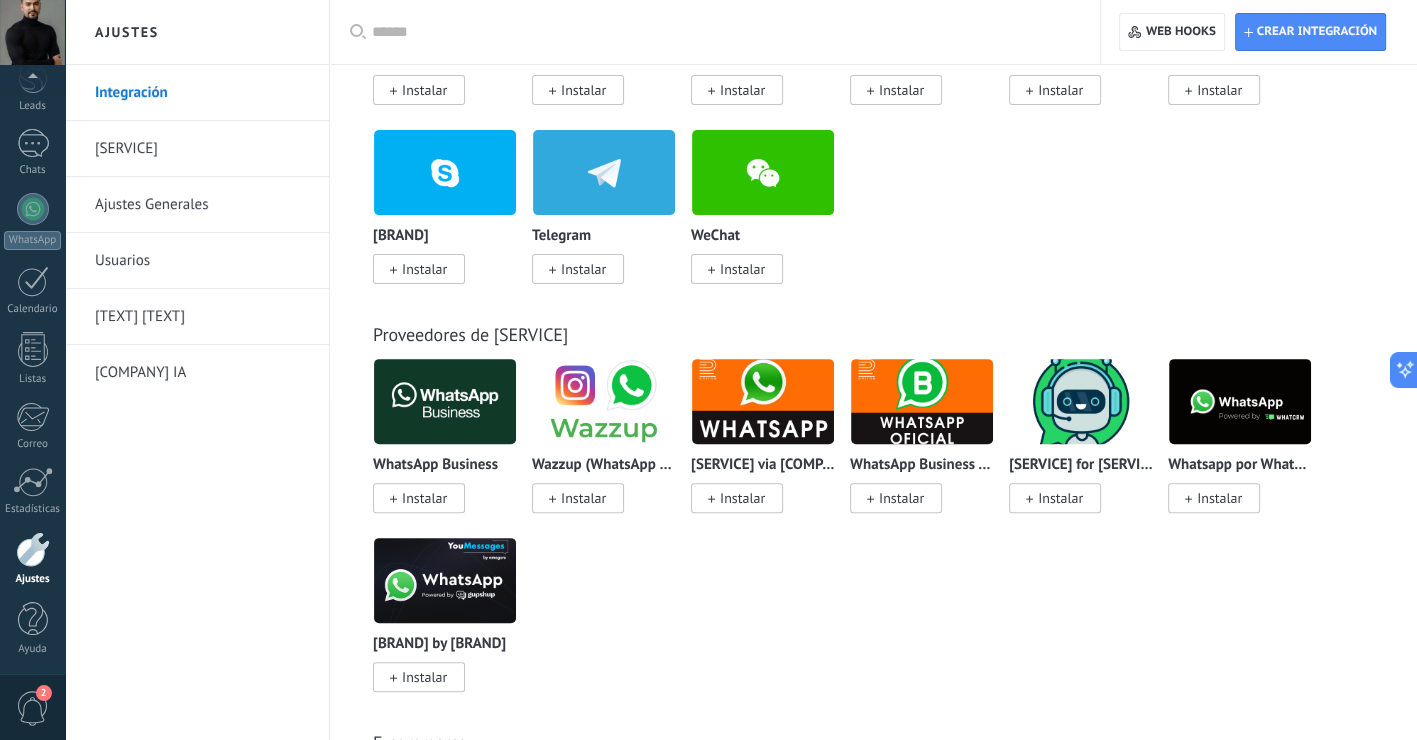 click on "Integración" at bounding box center (202, 93) 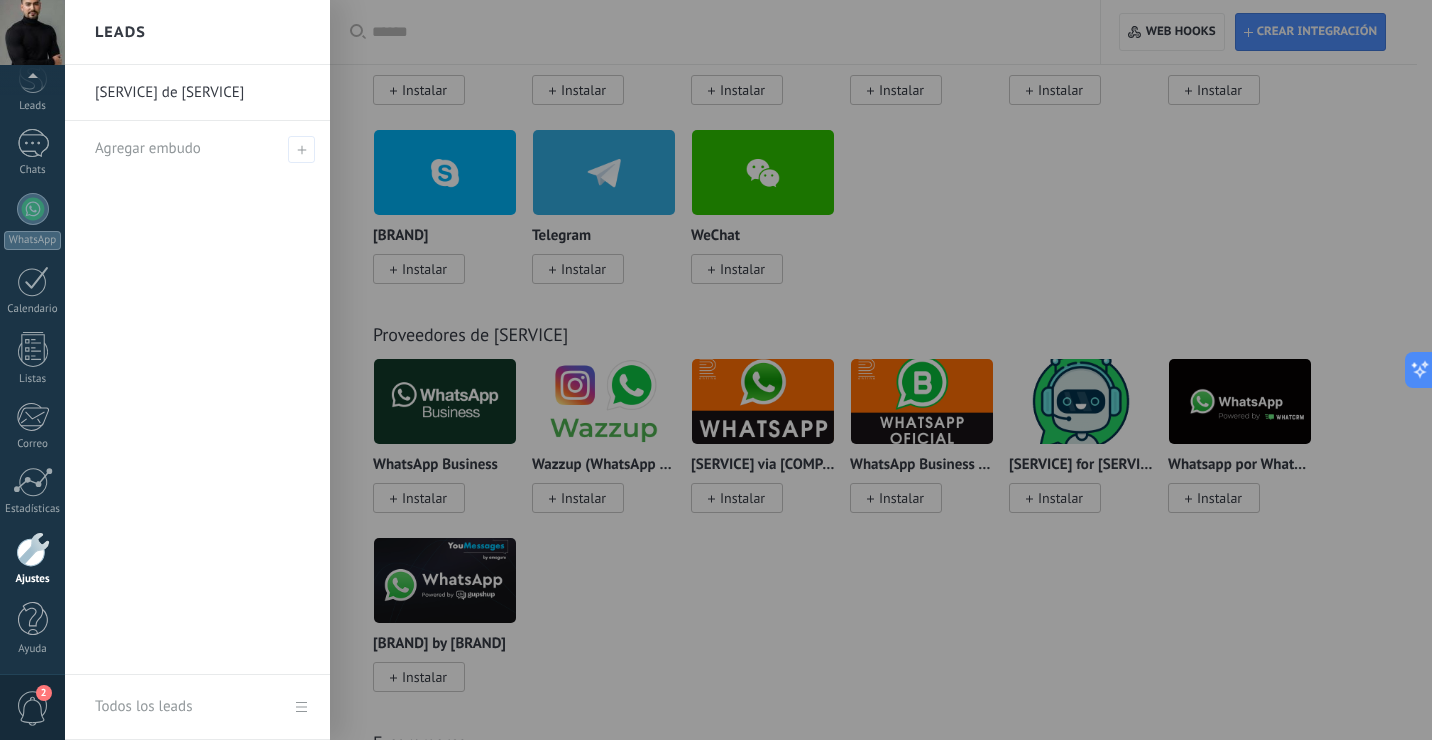 click on "[SERVICE] de [SERVICE]" at bounding box center [202, 93] 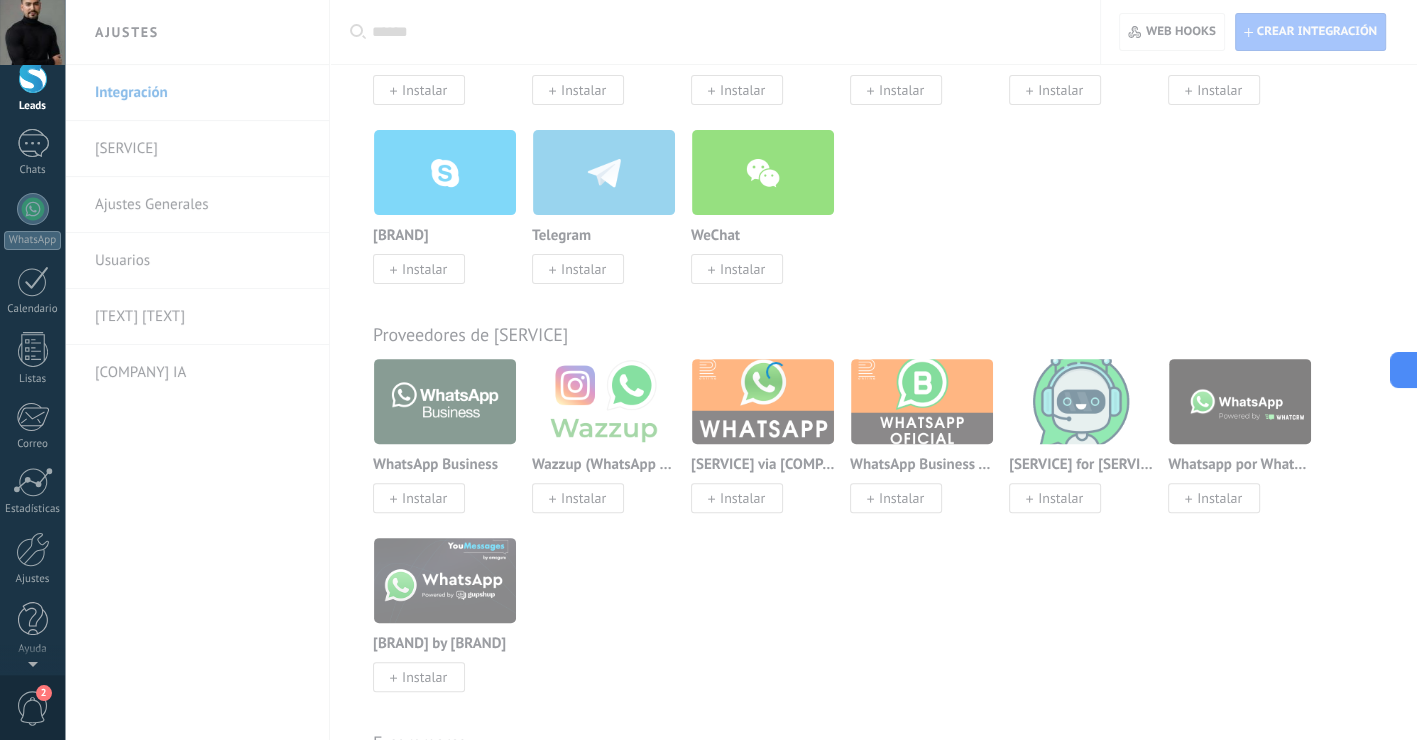 scroll, scrollTop: 0, scrollLeft: 0, axis: both 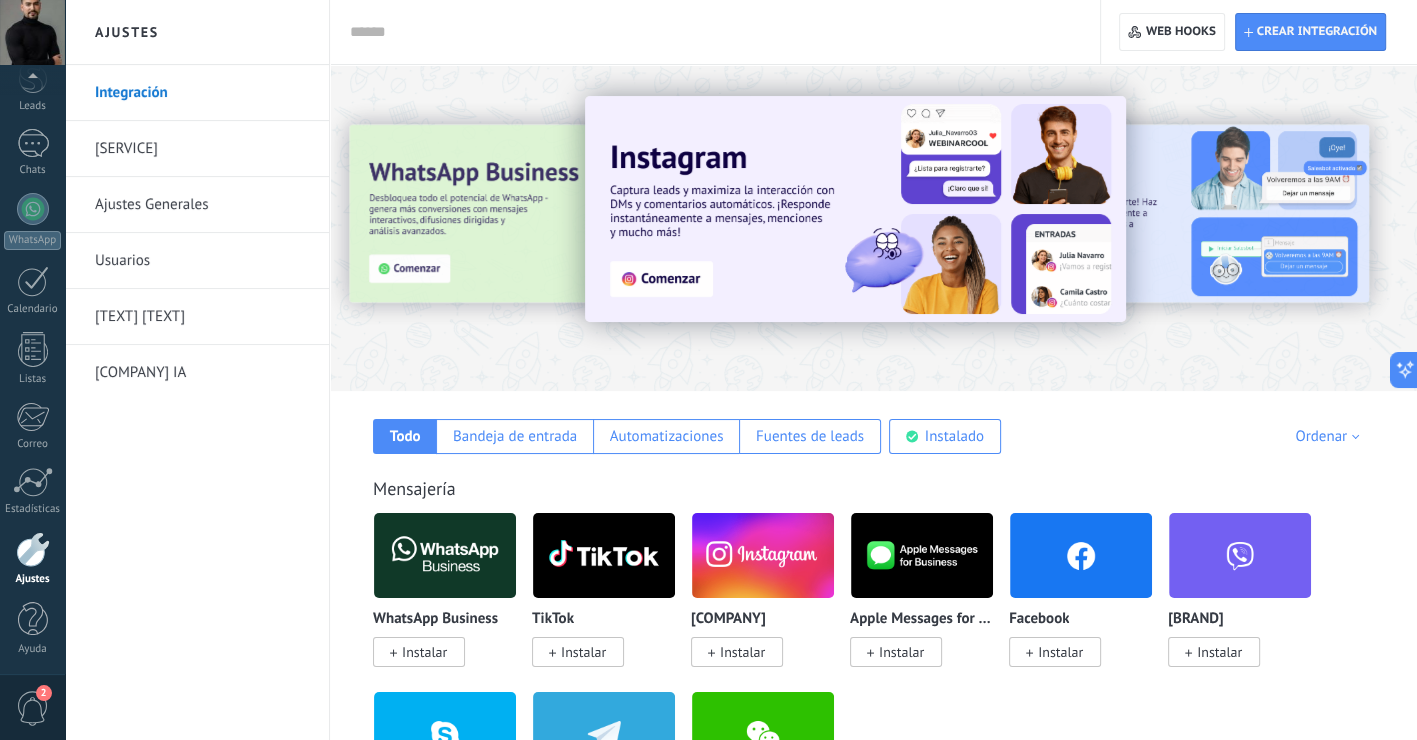 click on "Integración" at bounding box center [202, 93] 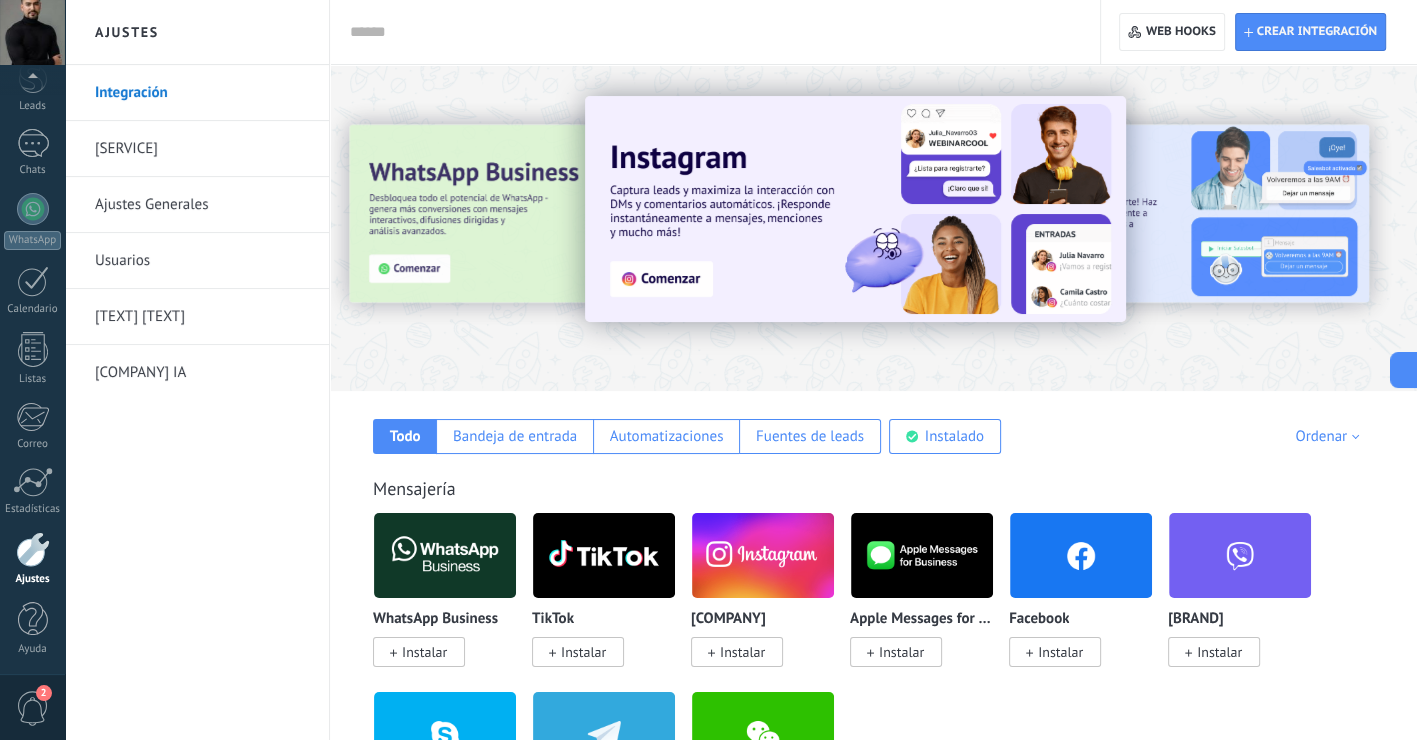 click on "Integración" at bounding box center (202, 93) 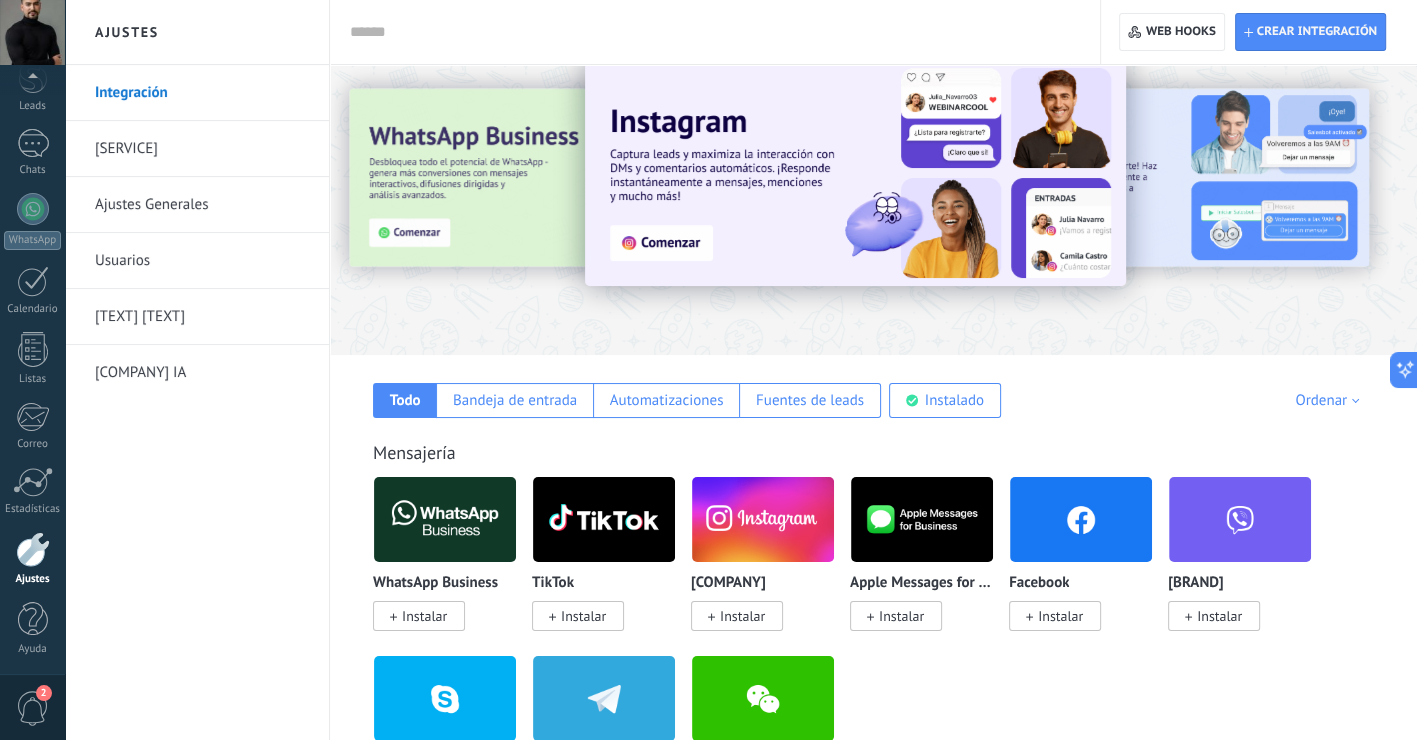 scroll, scrollTop: 0, scrollLeft: 0, axis: both 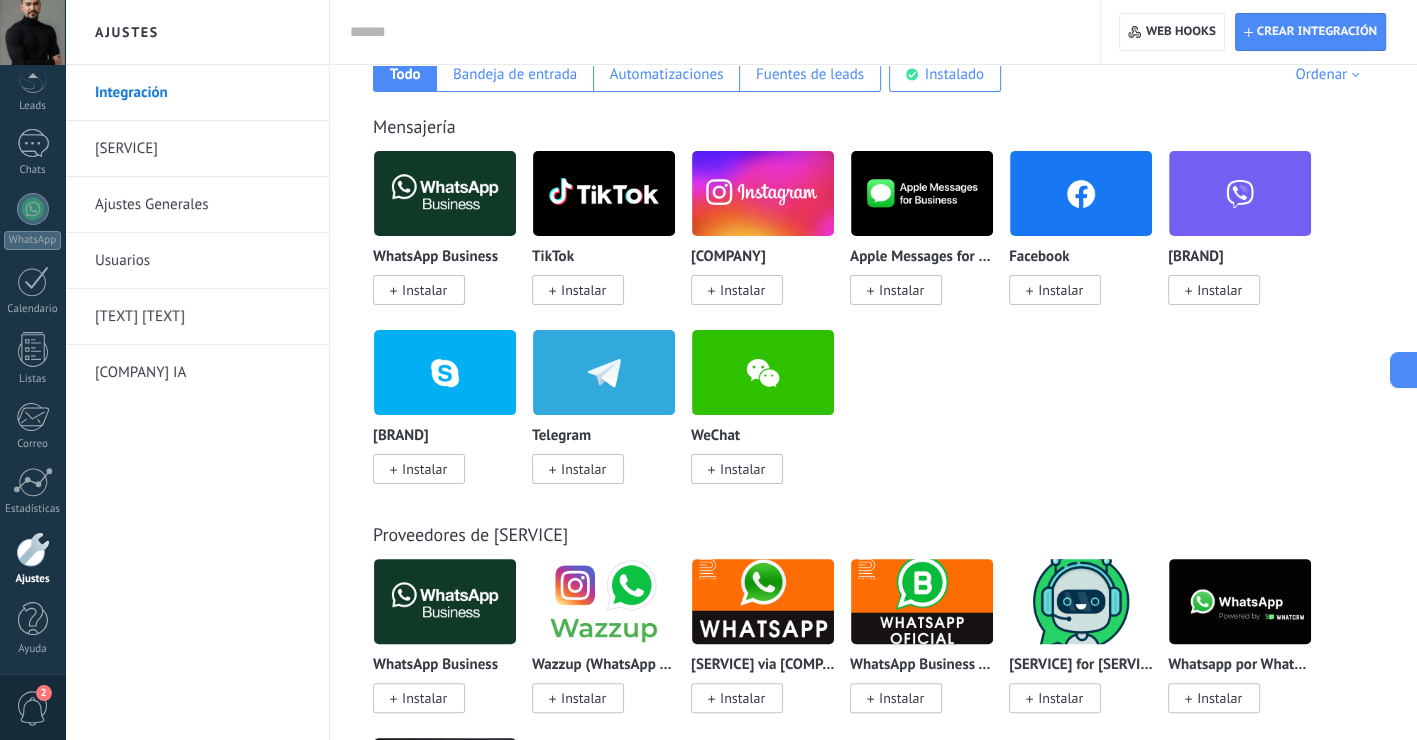 click at bounding box center [711, 291] 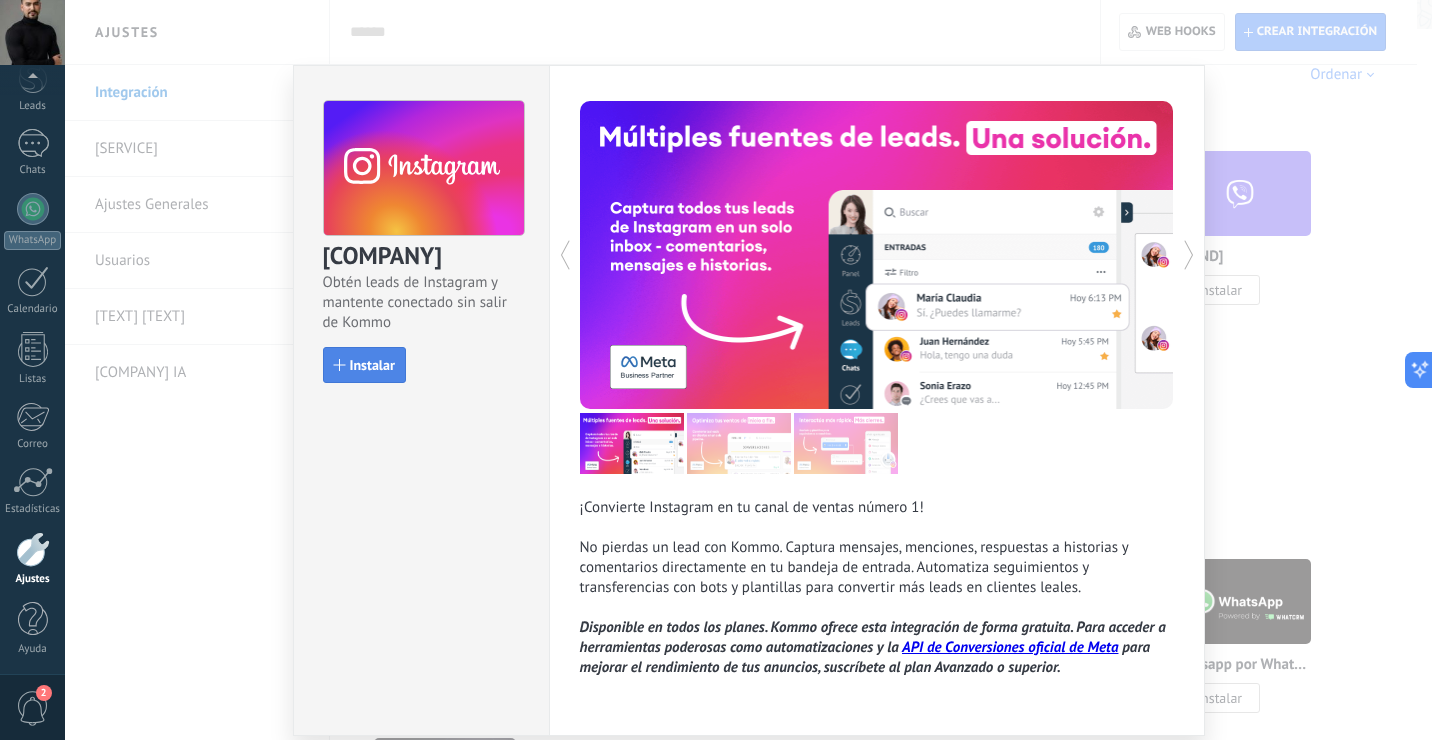 click on "Instalar" at bounding box center (372, 365) 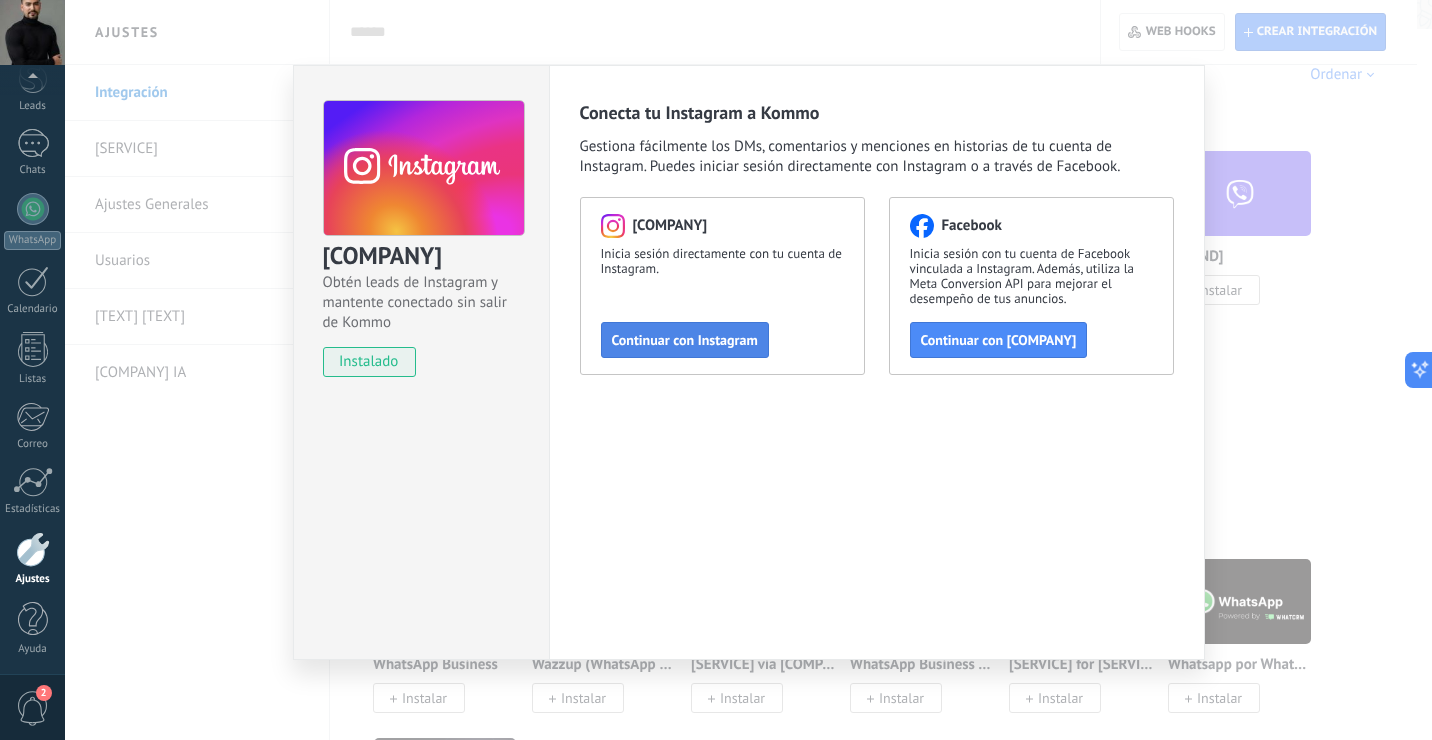 click on "Continuar con Instagram" at bounding box center (685, 340) 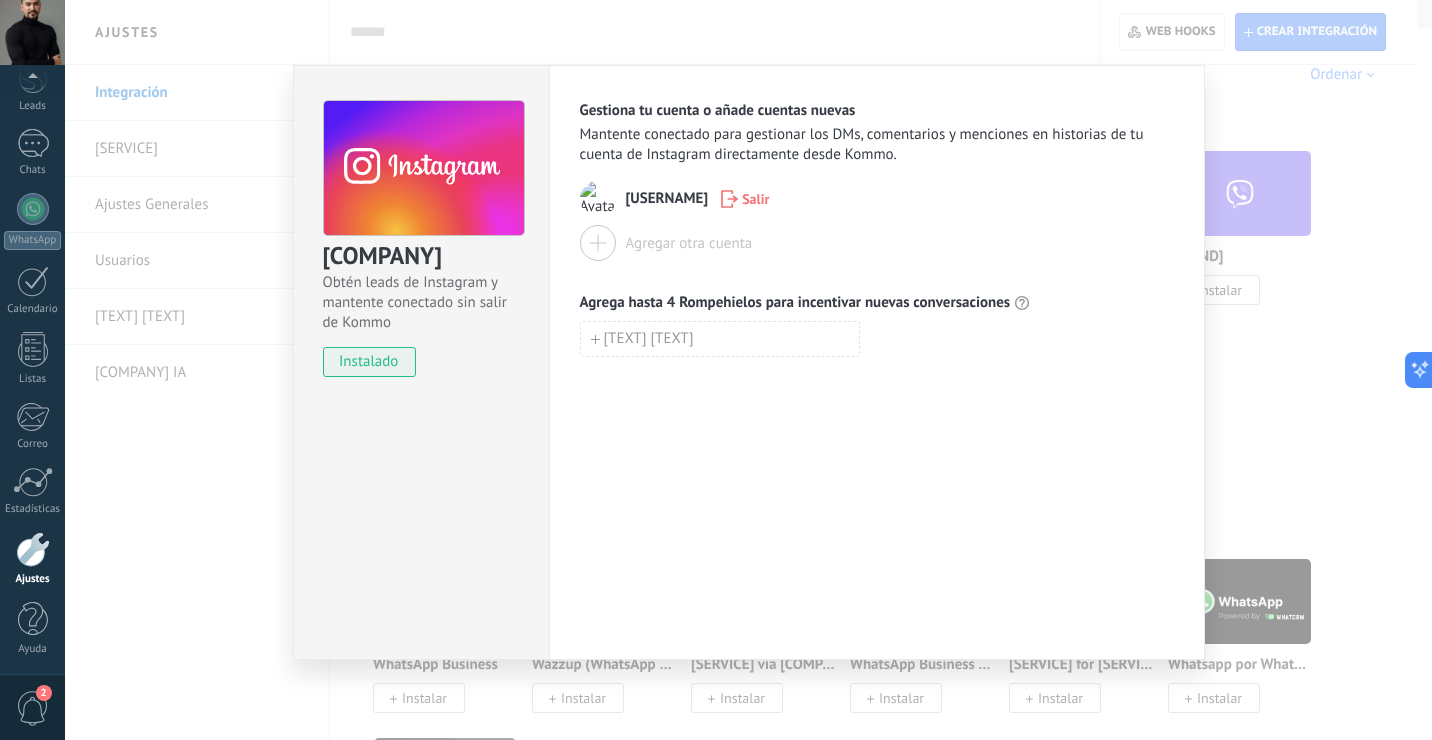 click on "[COMPANY] Obtén leads de [COMPANY] y mantente conectado sin salir de [COMPANY] instalado Gestiona tu cuenta o añade cuentas nuevas Mantente conectado para gestionar los DMs, comentarios y menciones en historias de tu cuenta de [COMPANY] directamente desde [COMPANY]. [PERSON] Salir Agregar otra cuenta Agrega hasta 4 Rompehielos para incentivar nuevas conversaciones Agregar Rompehielos" at bounding box center [748, 370] 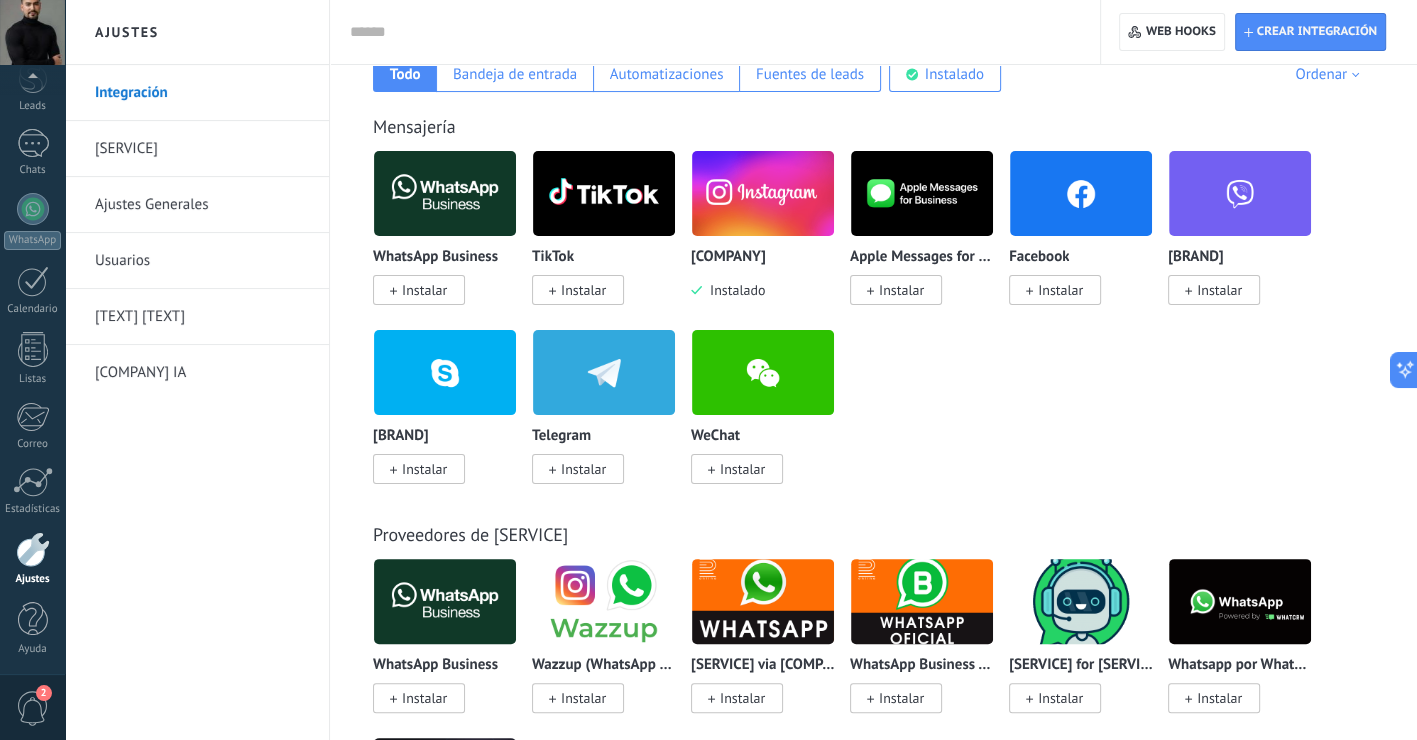 click on "Instalar" at bounding box center [1060, 290] 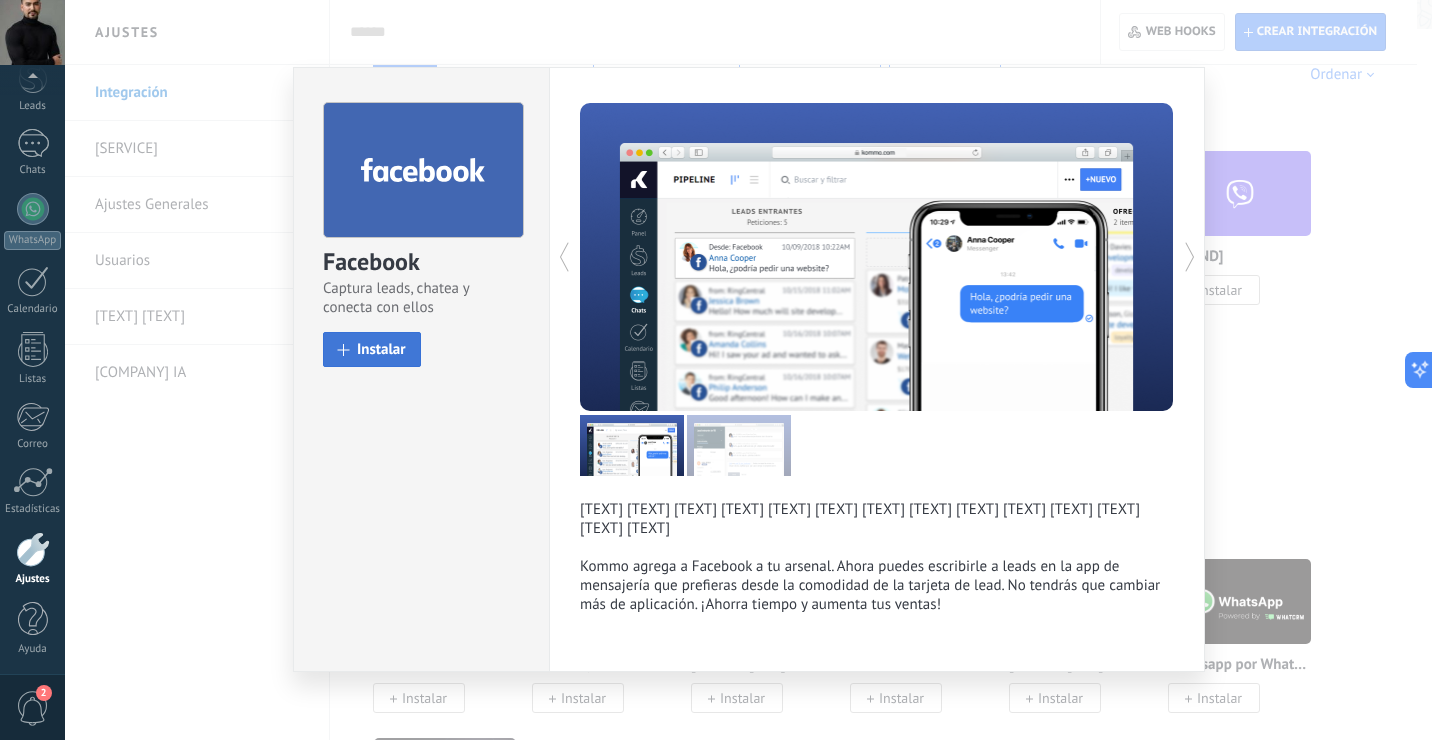 click on "Instalar" at bounding box center [381, 349] 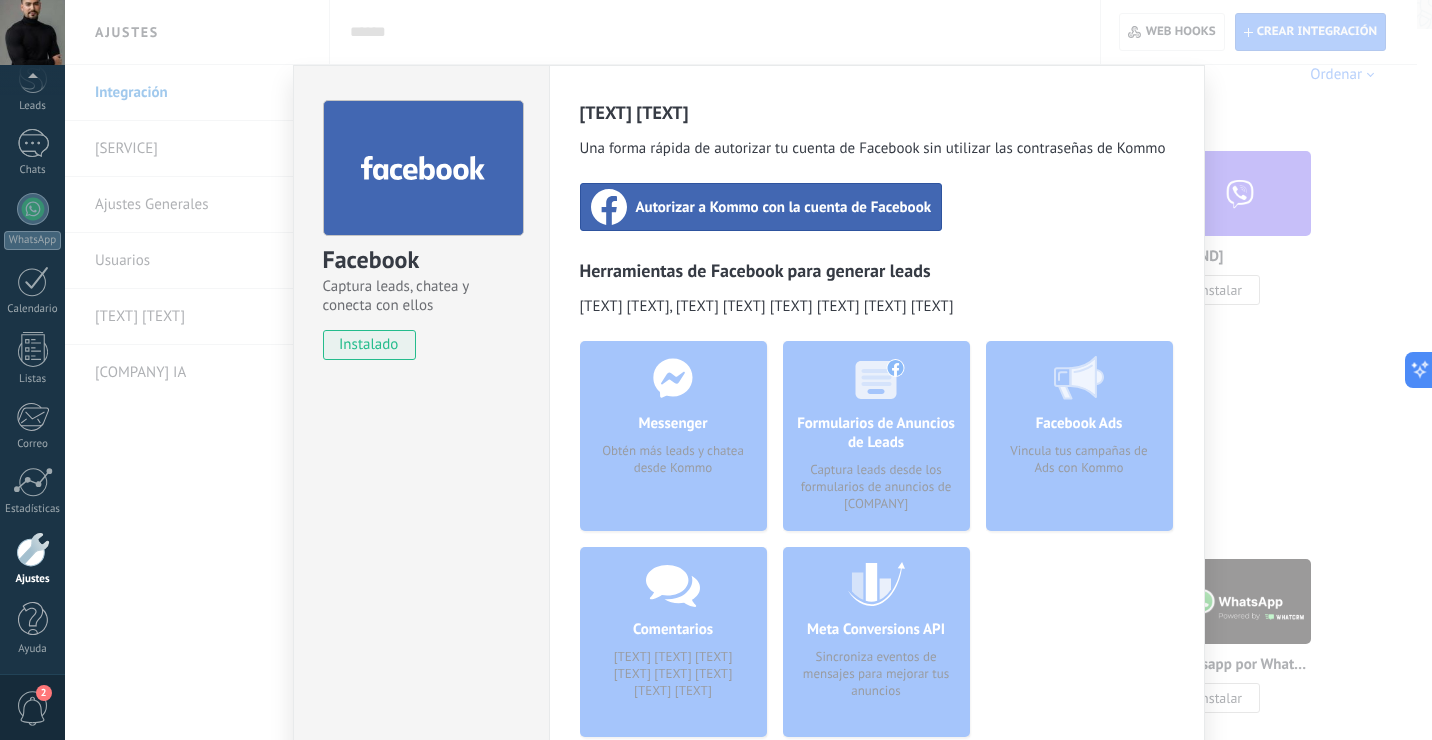 click on "Autorizar a Kommo con la cuenta de Facebook" at bounding box center (784, 207) 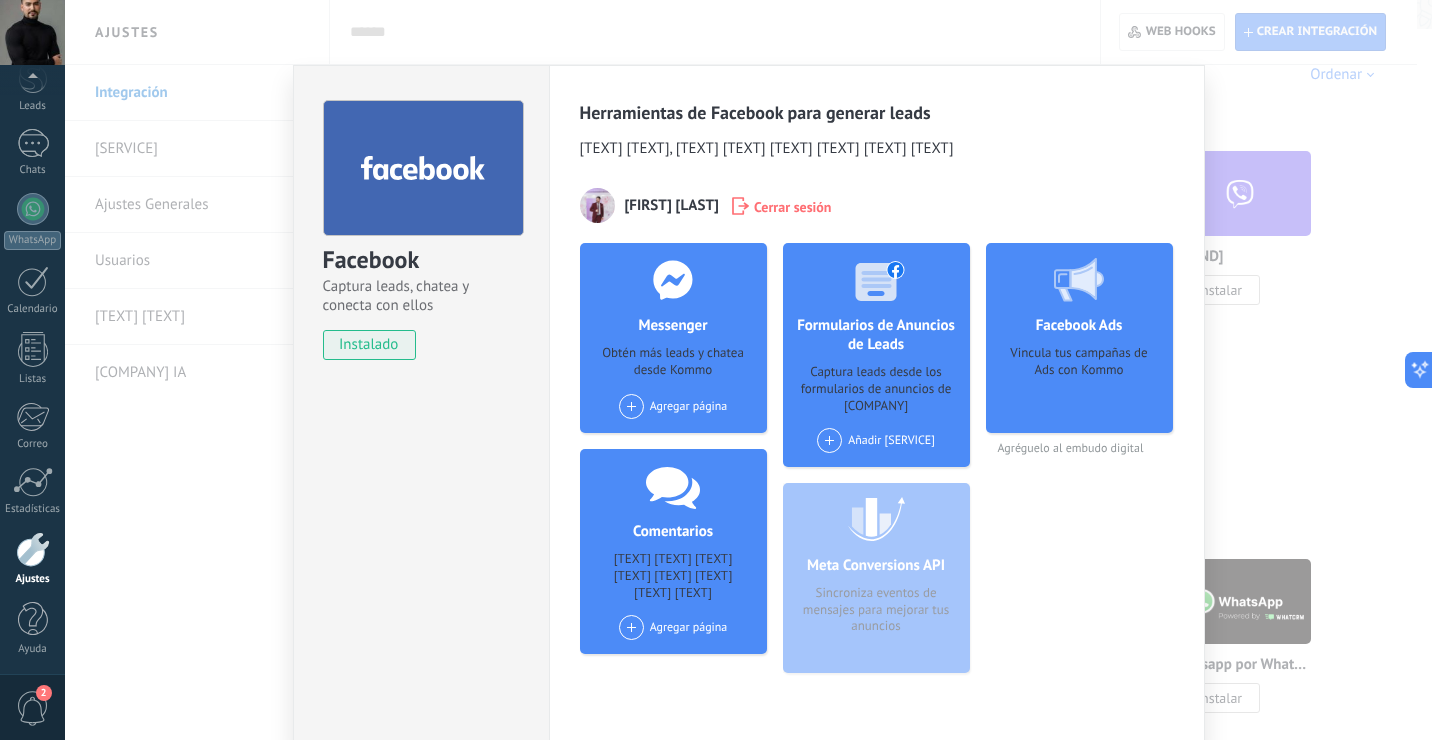 click on "[PERSON]" at bounding box center (748, 370) 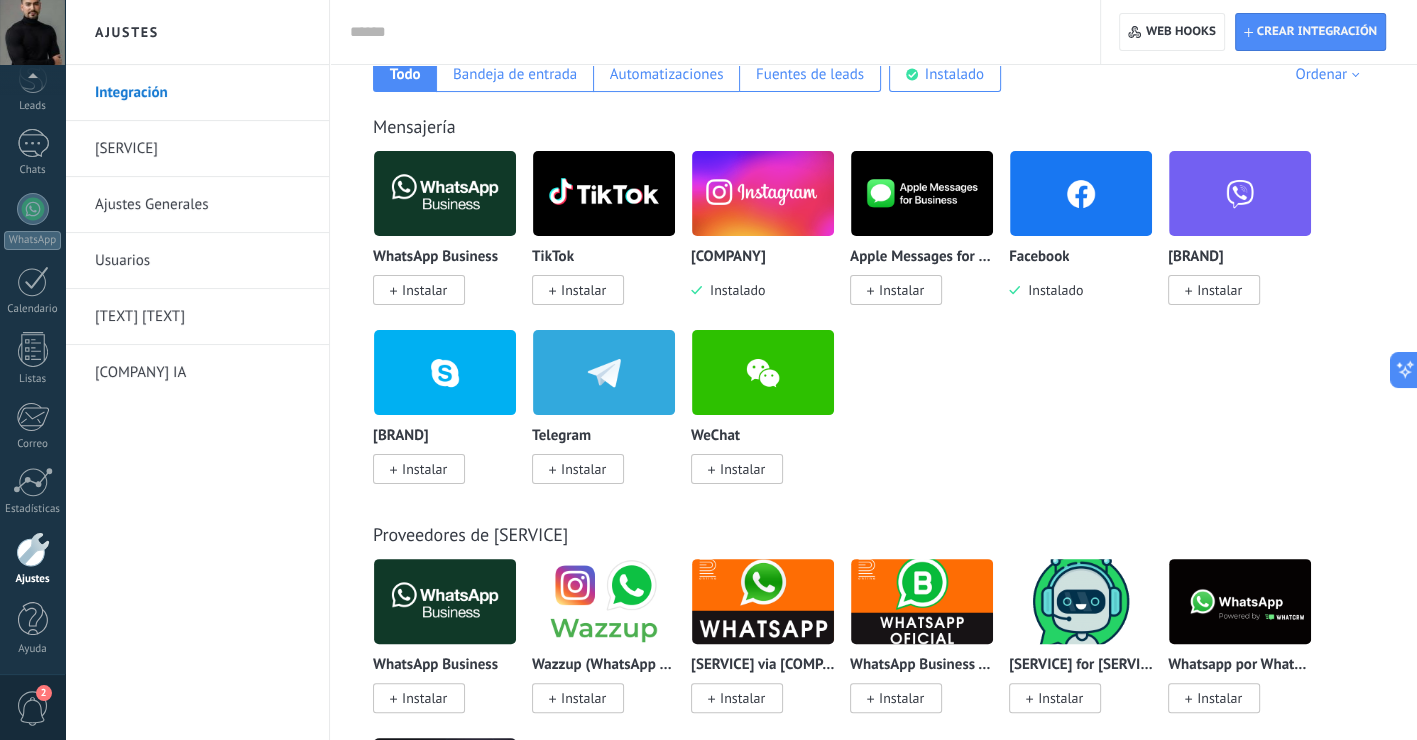 click at bounding box center (711, 32) 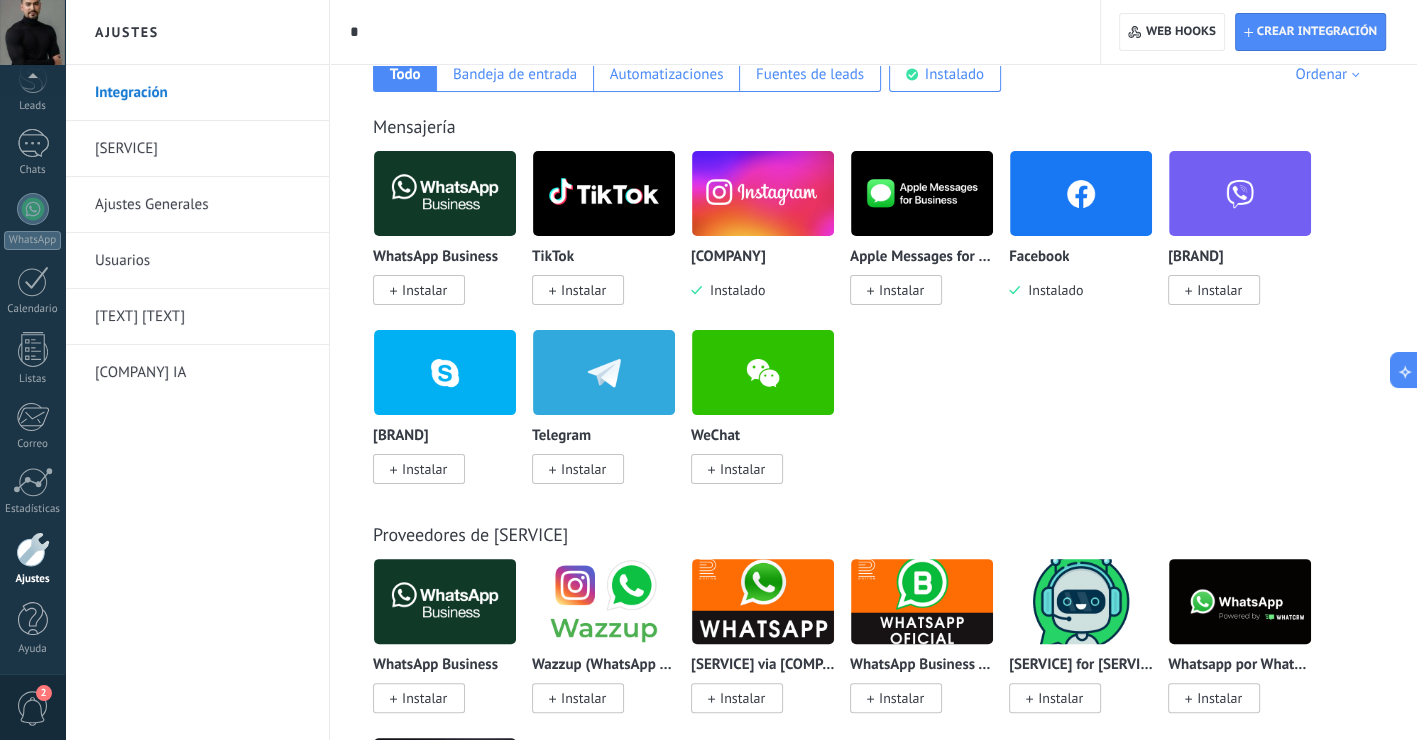 scroll, scrollTop: 0, scrollLeft: 0, axis: both 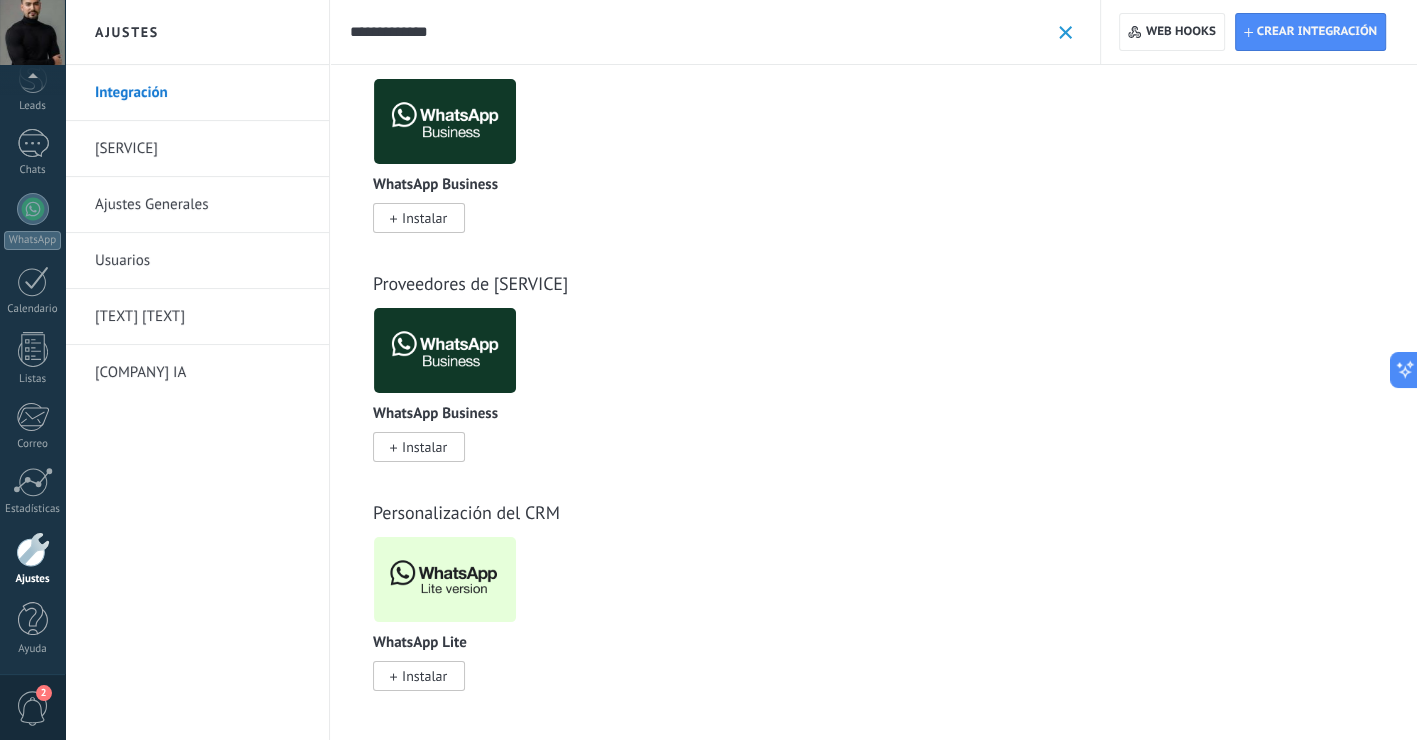 type on "**********" 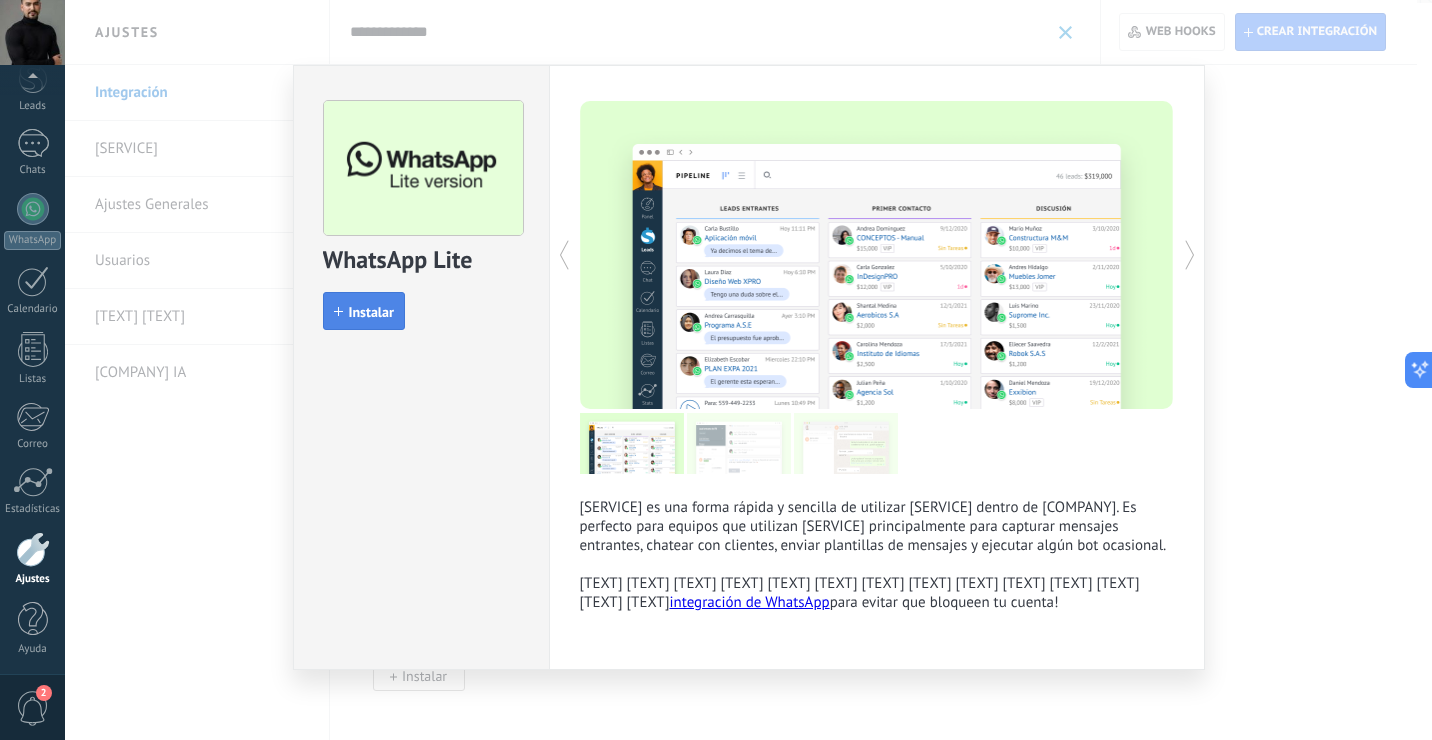click on "Instalar" at bounding box center (371, 312) 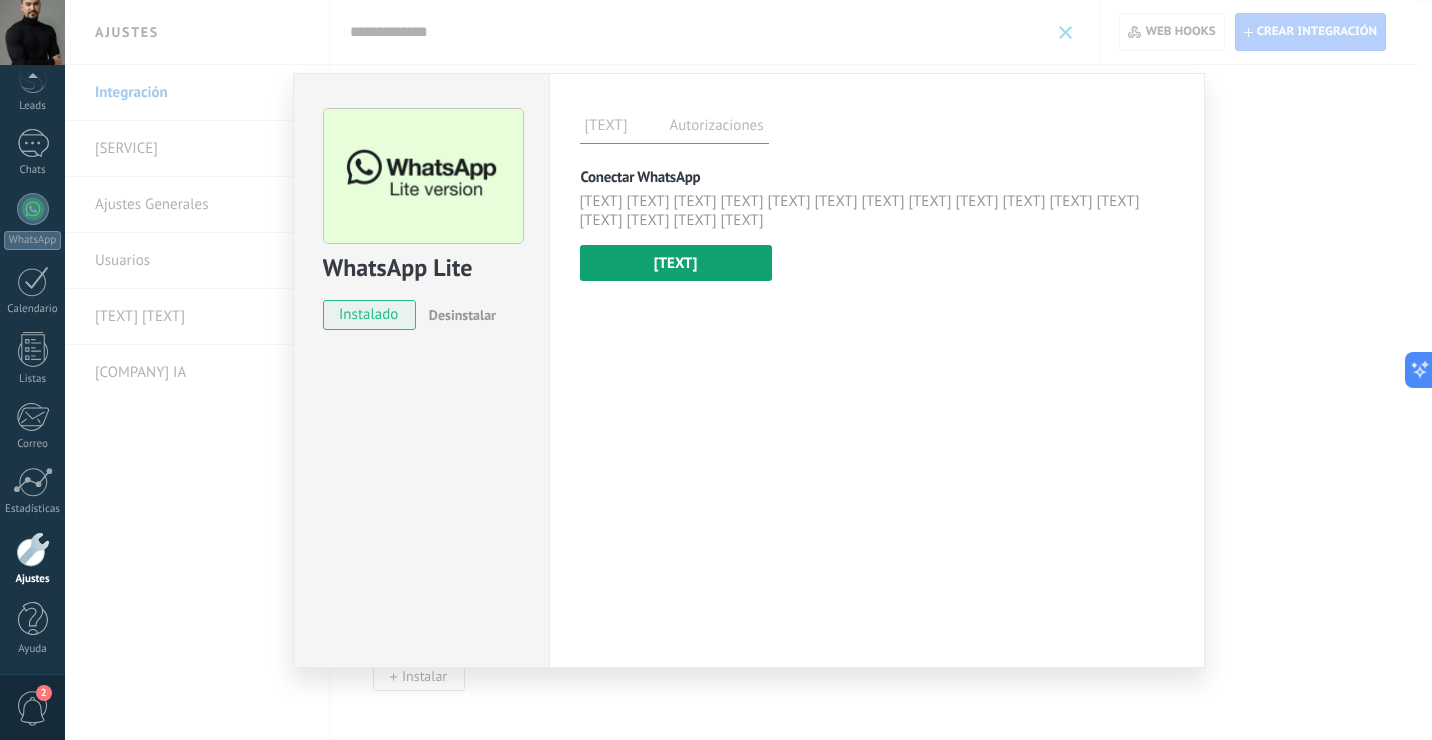click on "[TEXT]" at bounding box center (676, 263) 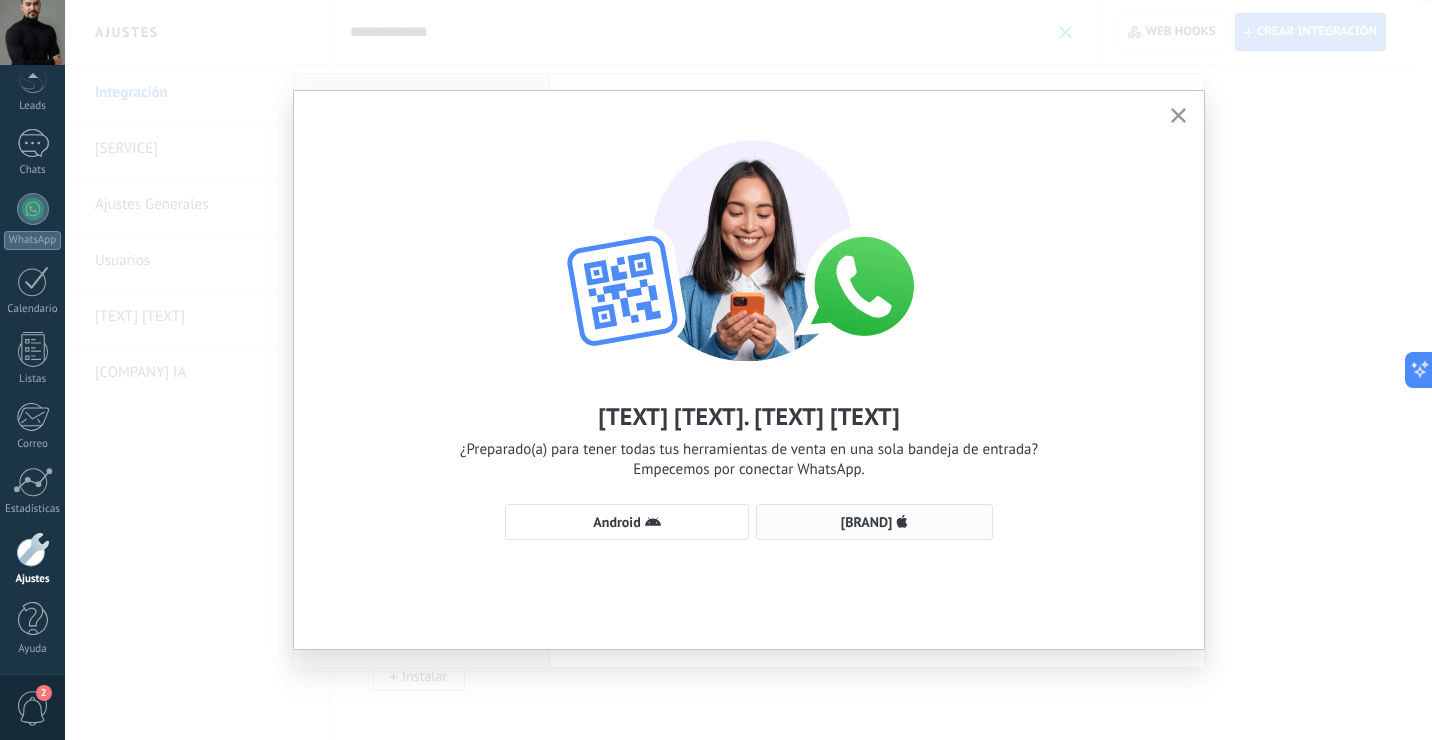 click on "[BRAND]" at bounding box center [874, 522] 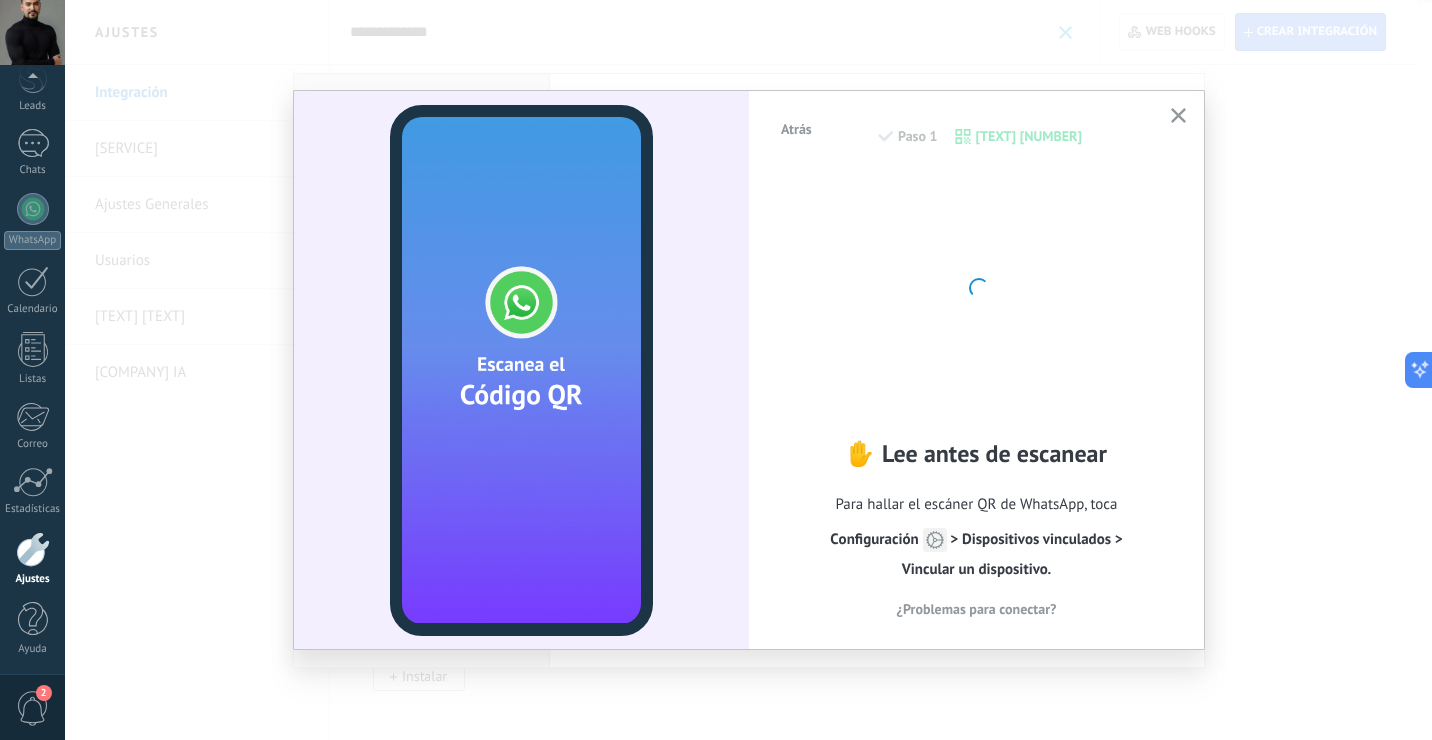 click at bounding box center [935, 540] 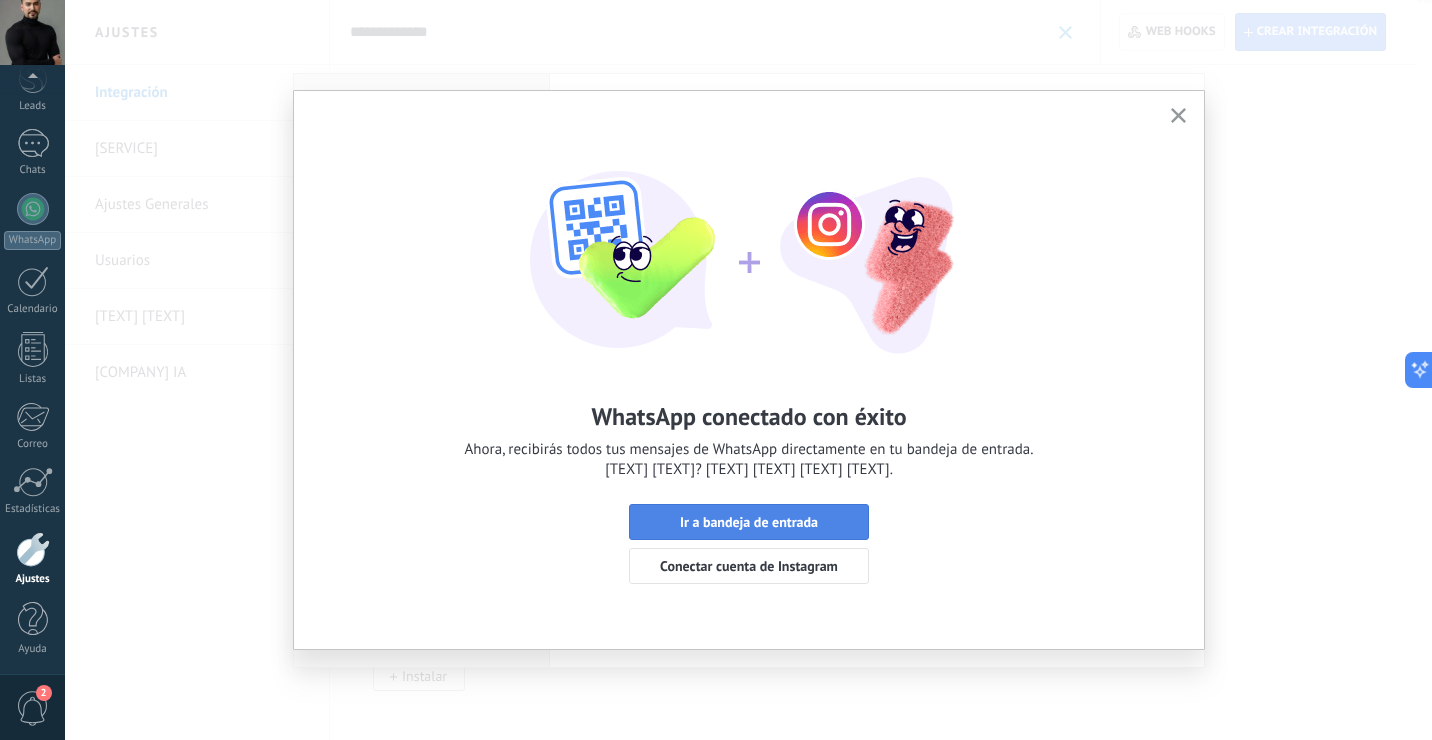 click on "Ir a bandeja de entrada" at bounding box center [749, 522] 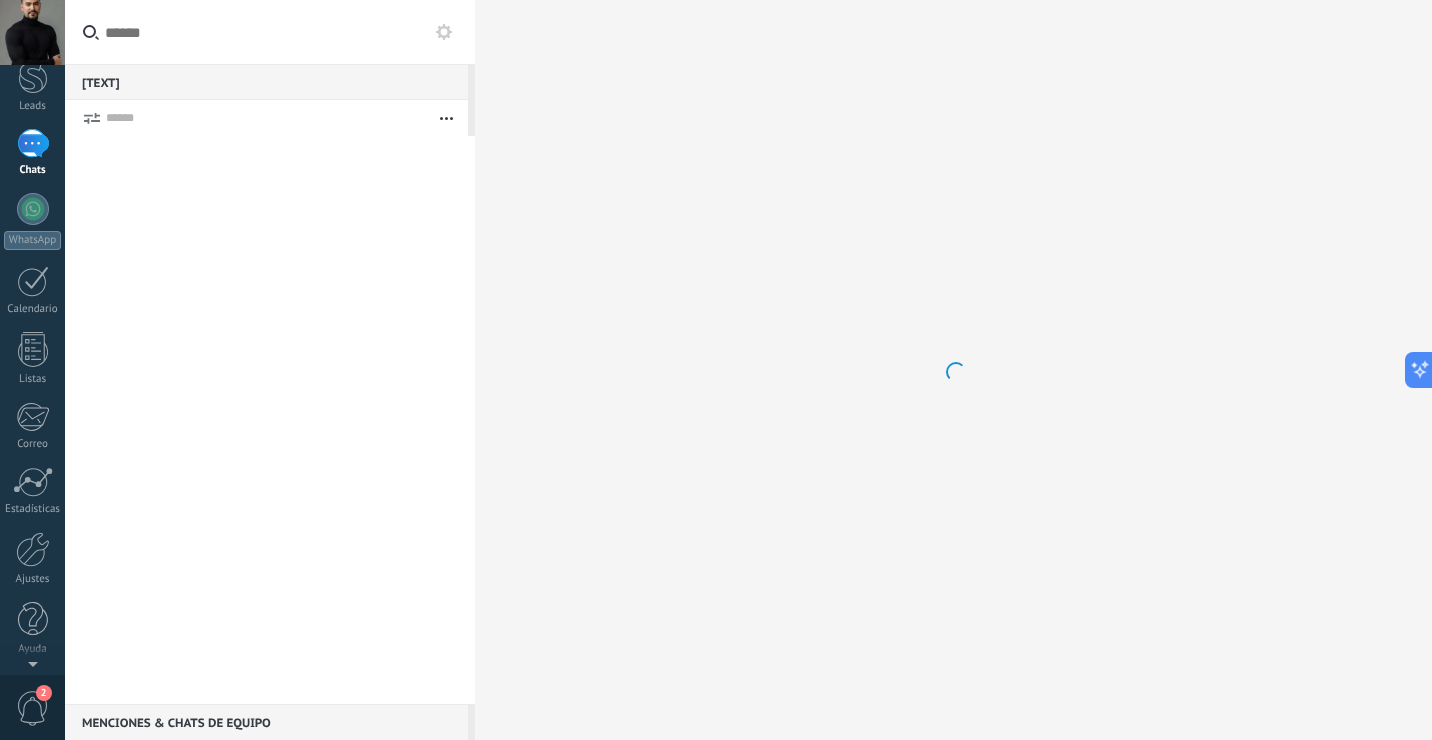 scroll, scrollTop: 0, scrollLeft: 0, axis: both 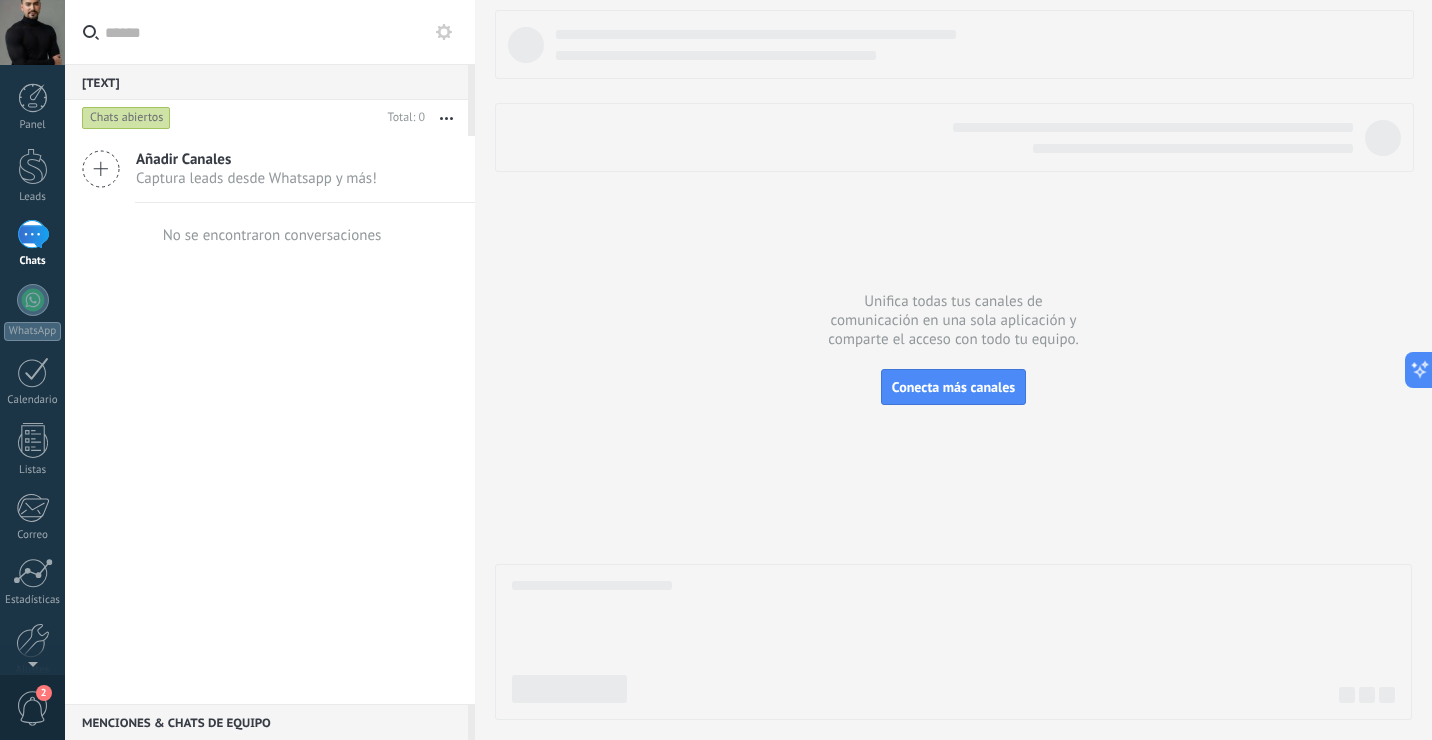 click at bounding box center (953, 365) 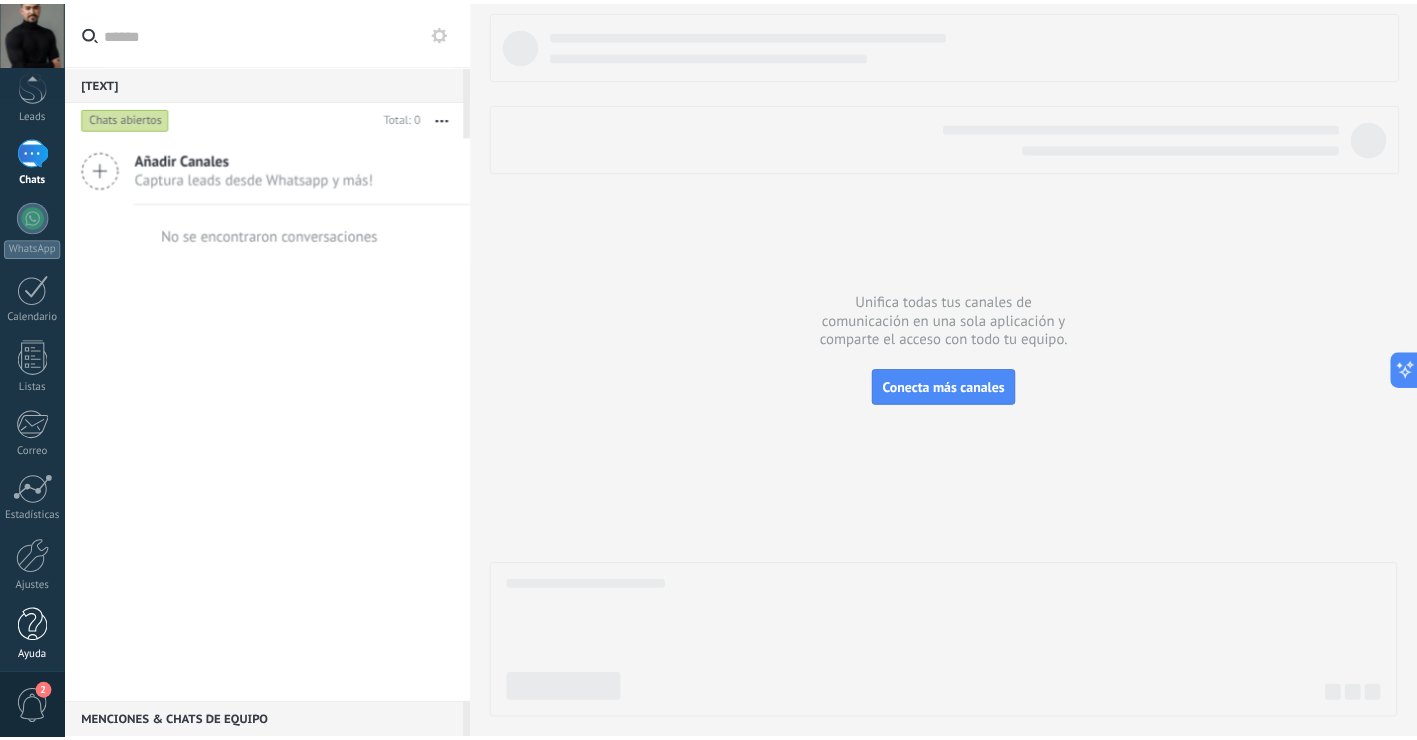 scroll, scrollTop: 91, scrollLeft: 0, axis: vertical 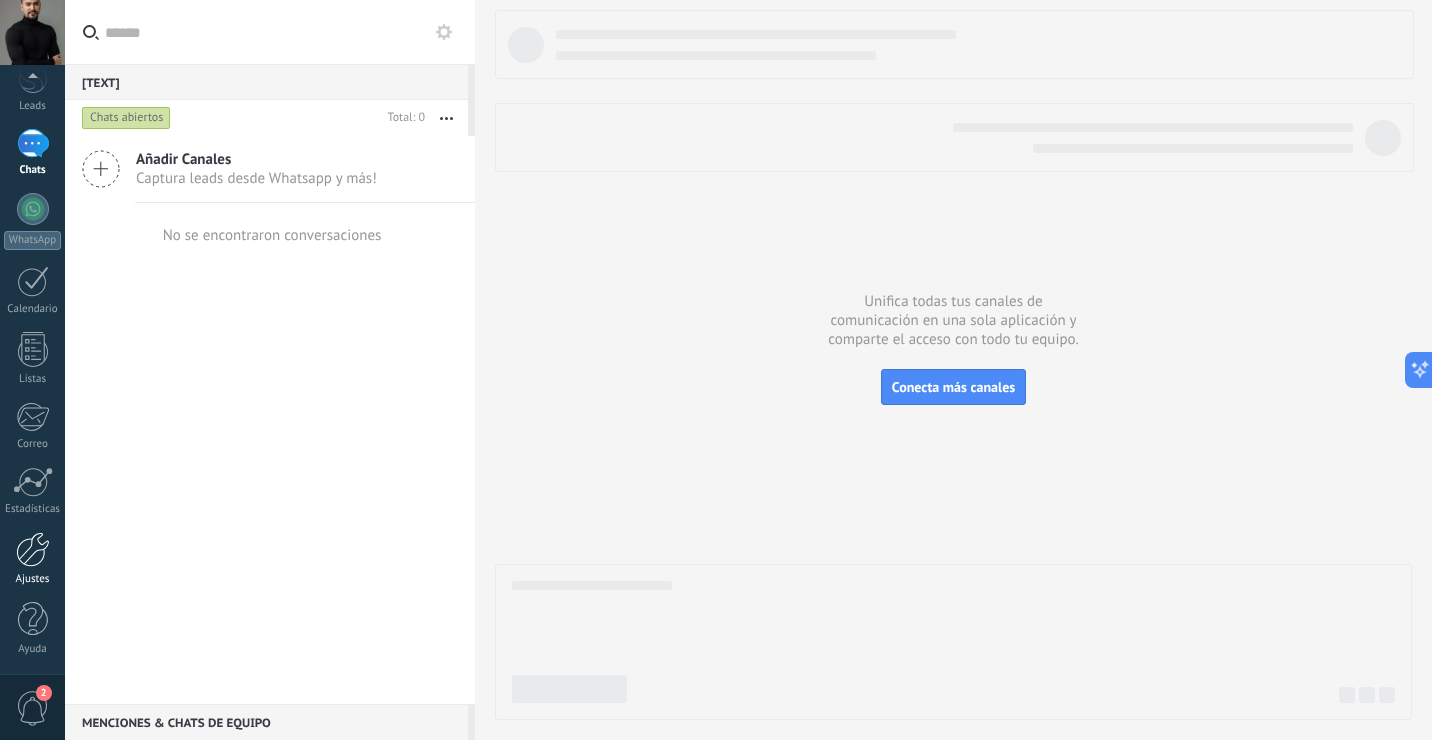click on "Ajustes" at bounding box center (33, 579) 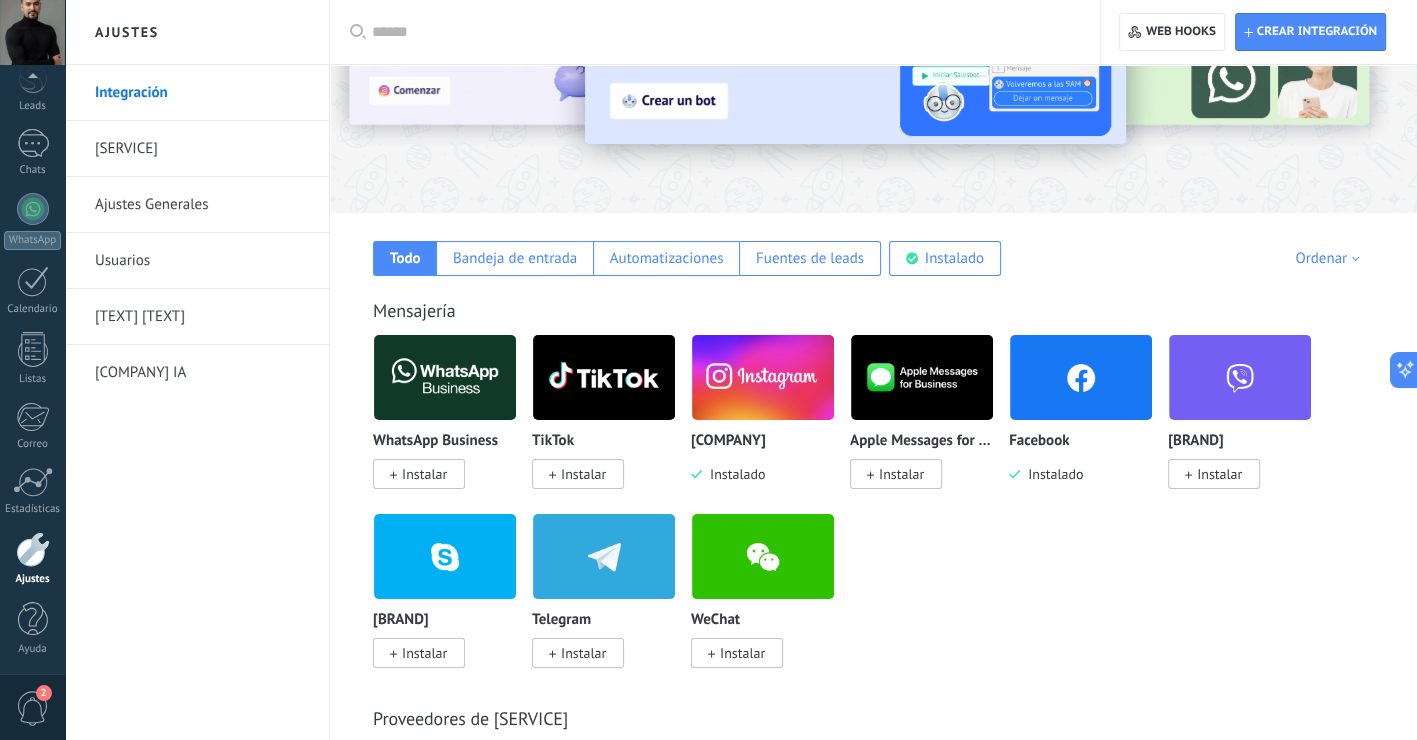 scroll, scrollTop: 149, scrollLeft: 0, axis: vertical 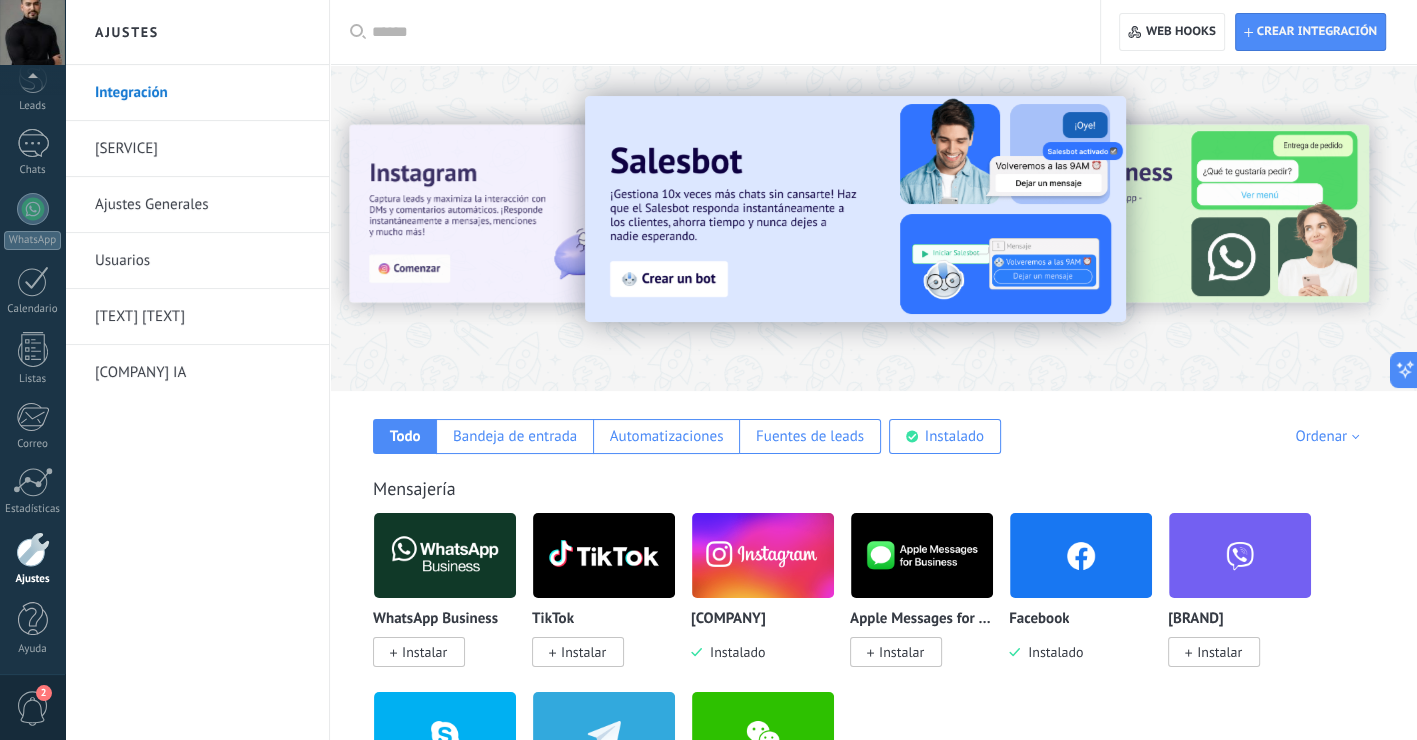 click on "Usuarios" at bounding box center [202, 261] 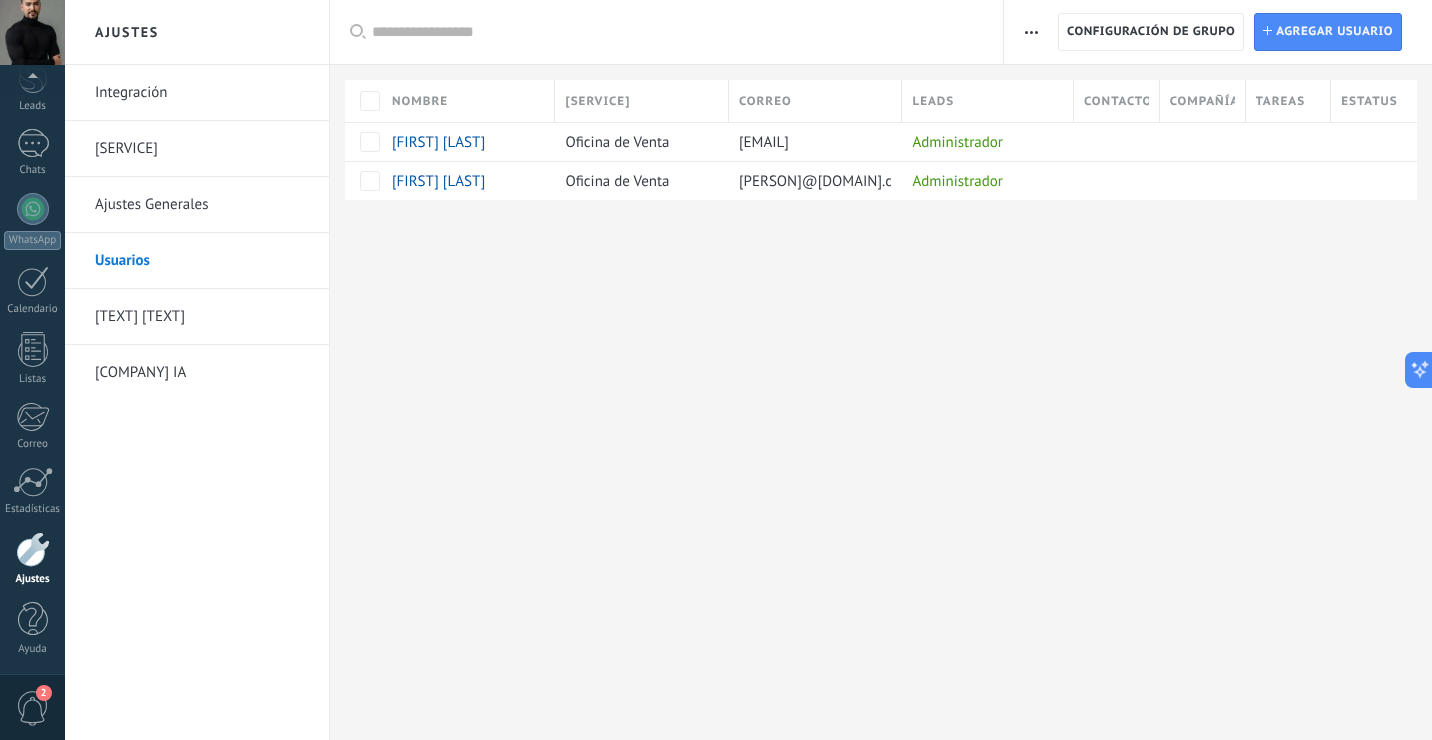 click on "Ajustes Generales" at bounding box center [202, 205] 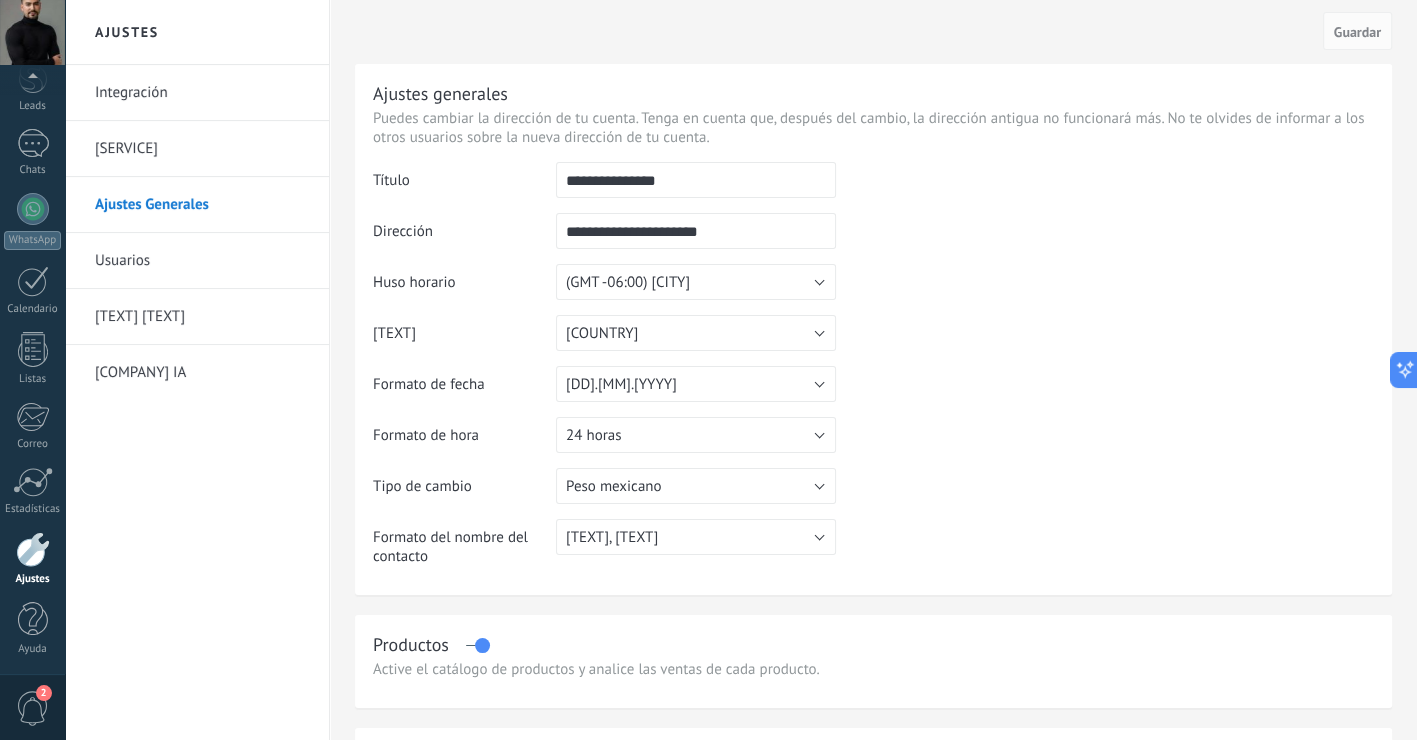 click on "[SERVICE]" at bounding box center (202, 149) 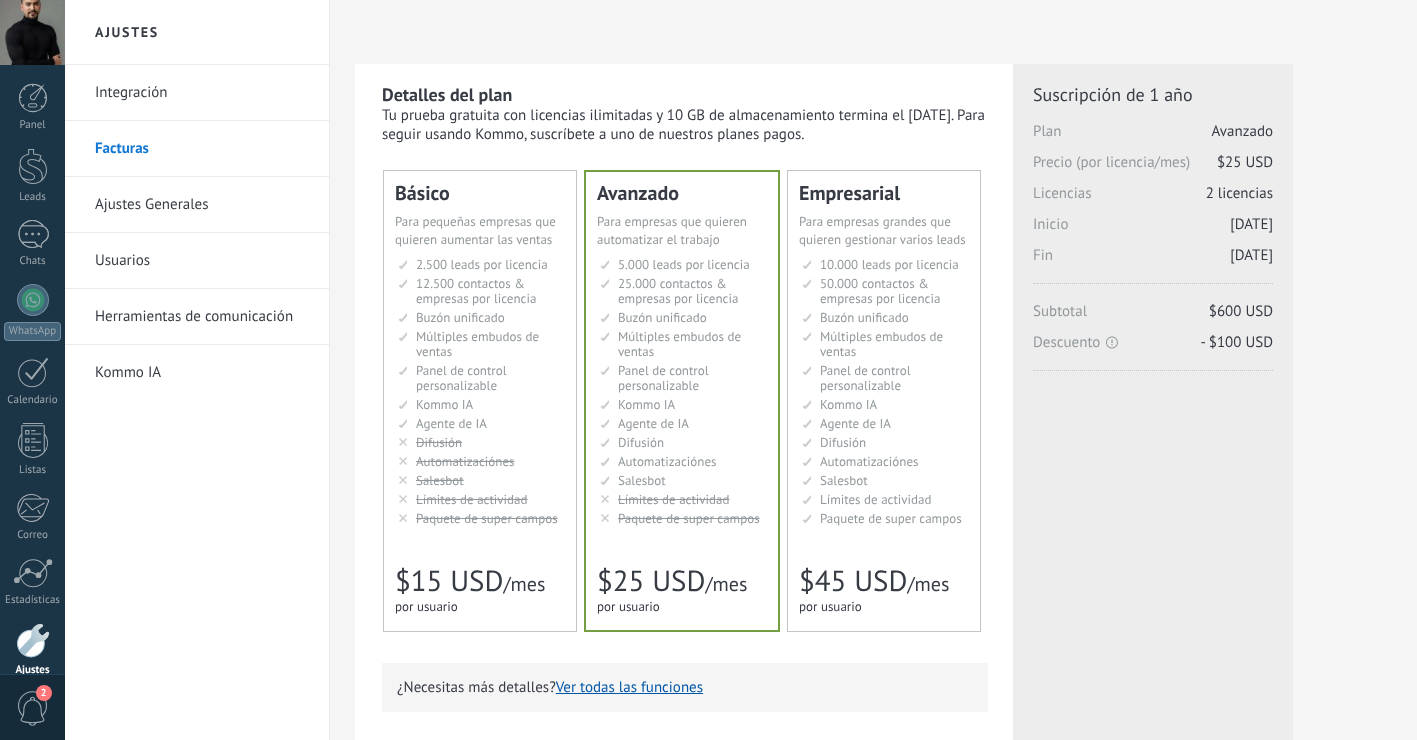 scroll, scrollTop: 0, scrollLeft: 0, axis: both 